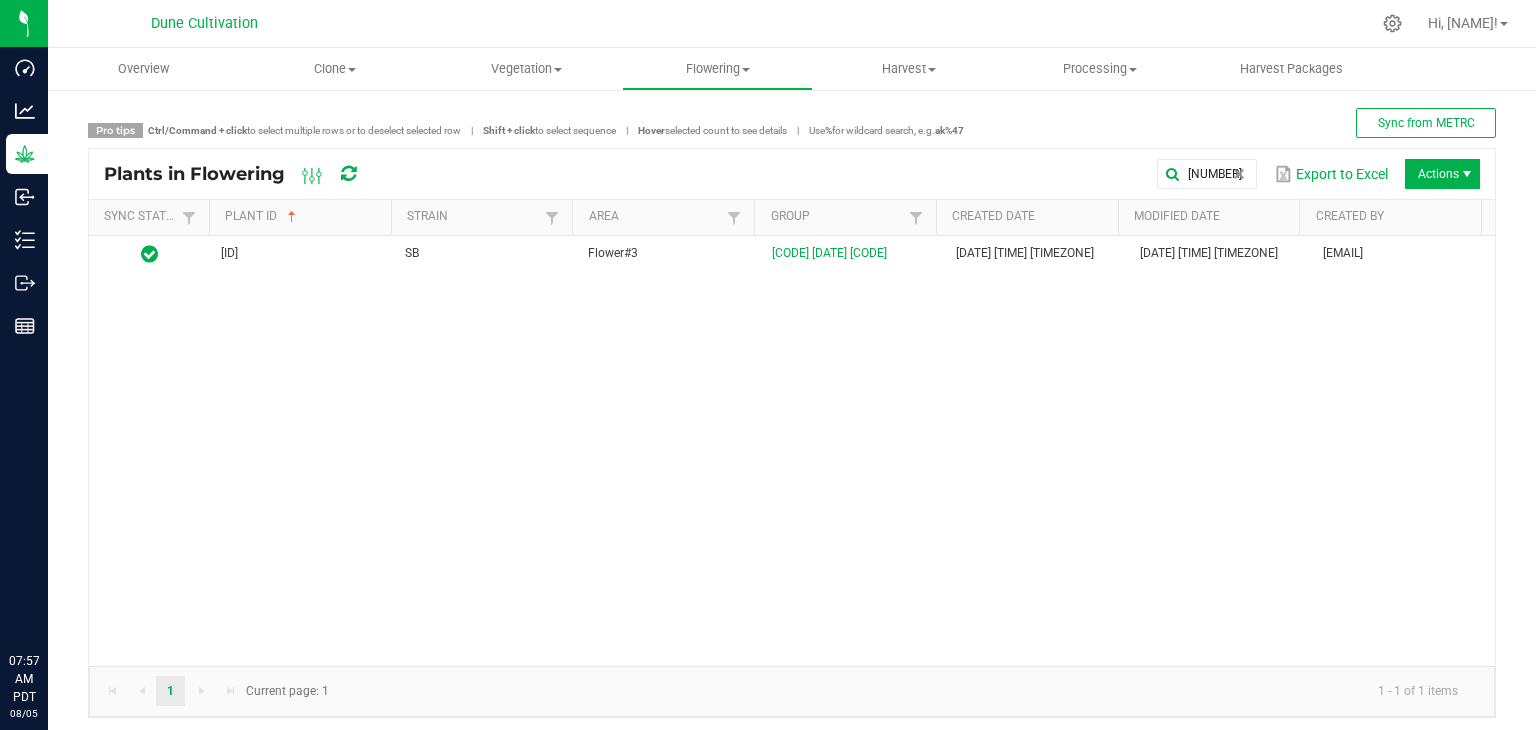 scroll, scrollTop: 0, scrollLeft: 0, axis: both 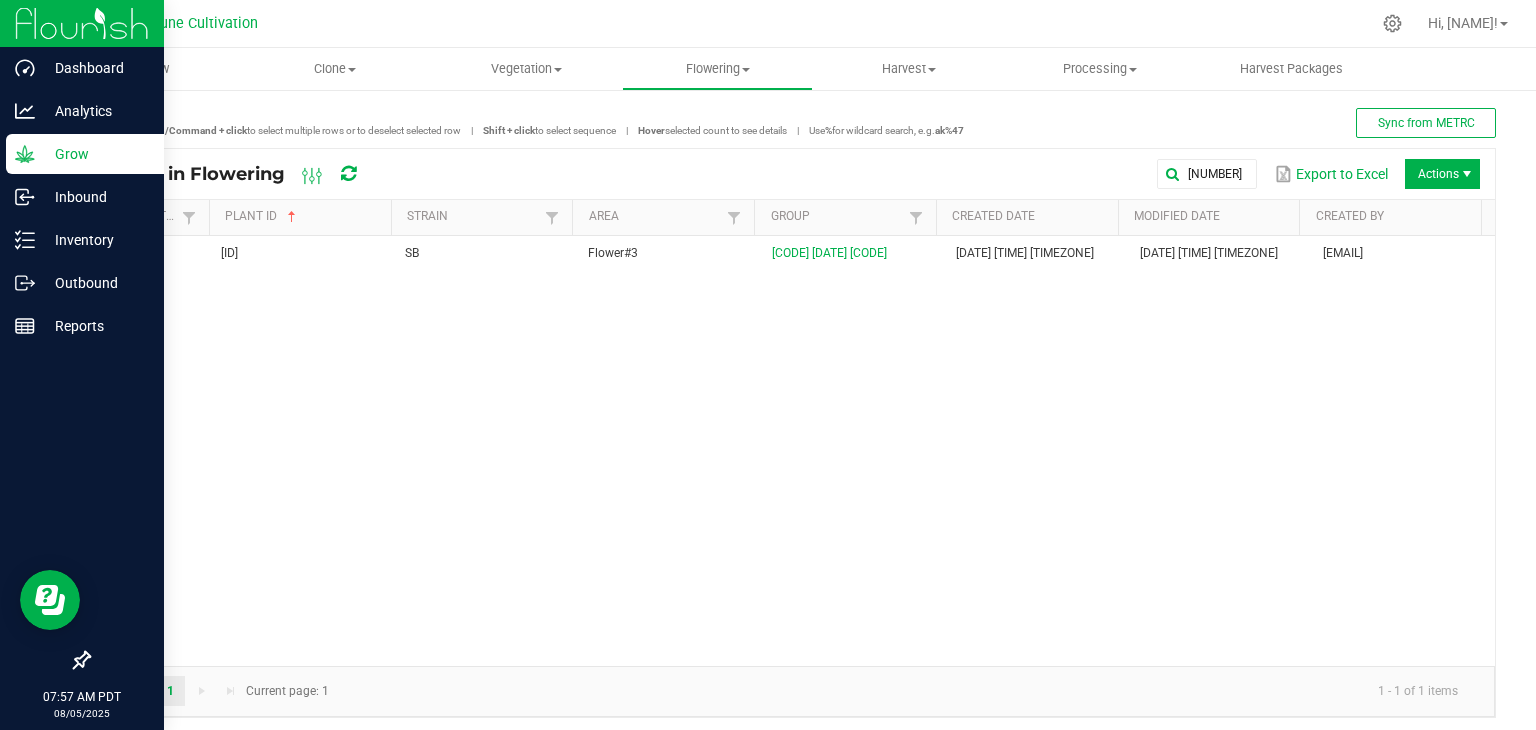 click 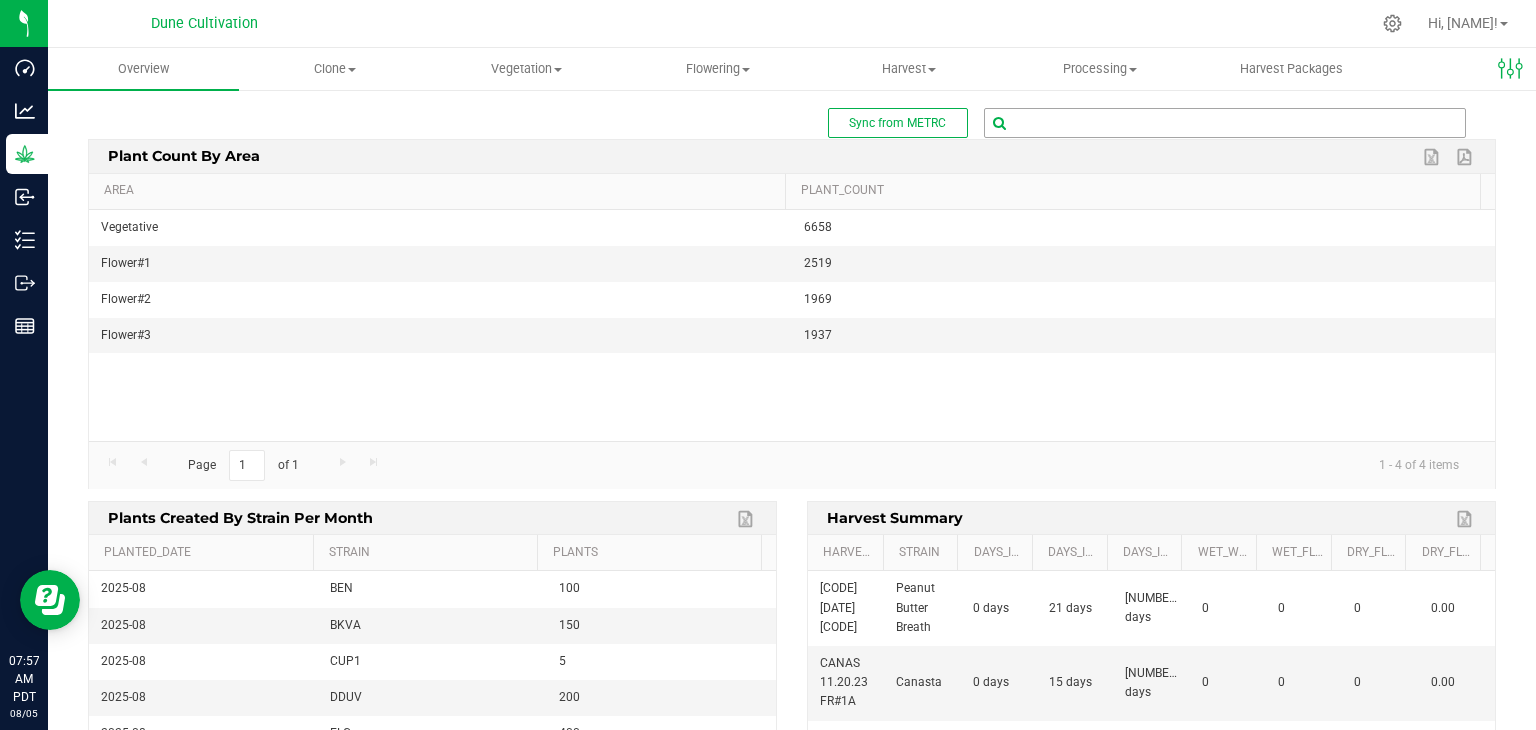 click at bounding box center (1225, 123) 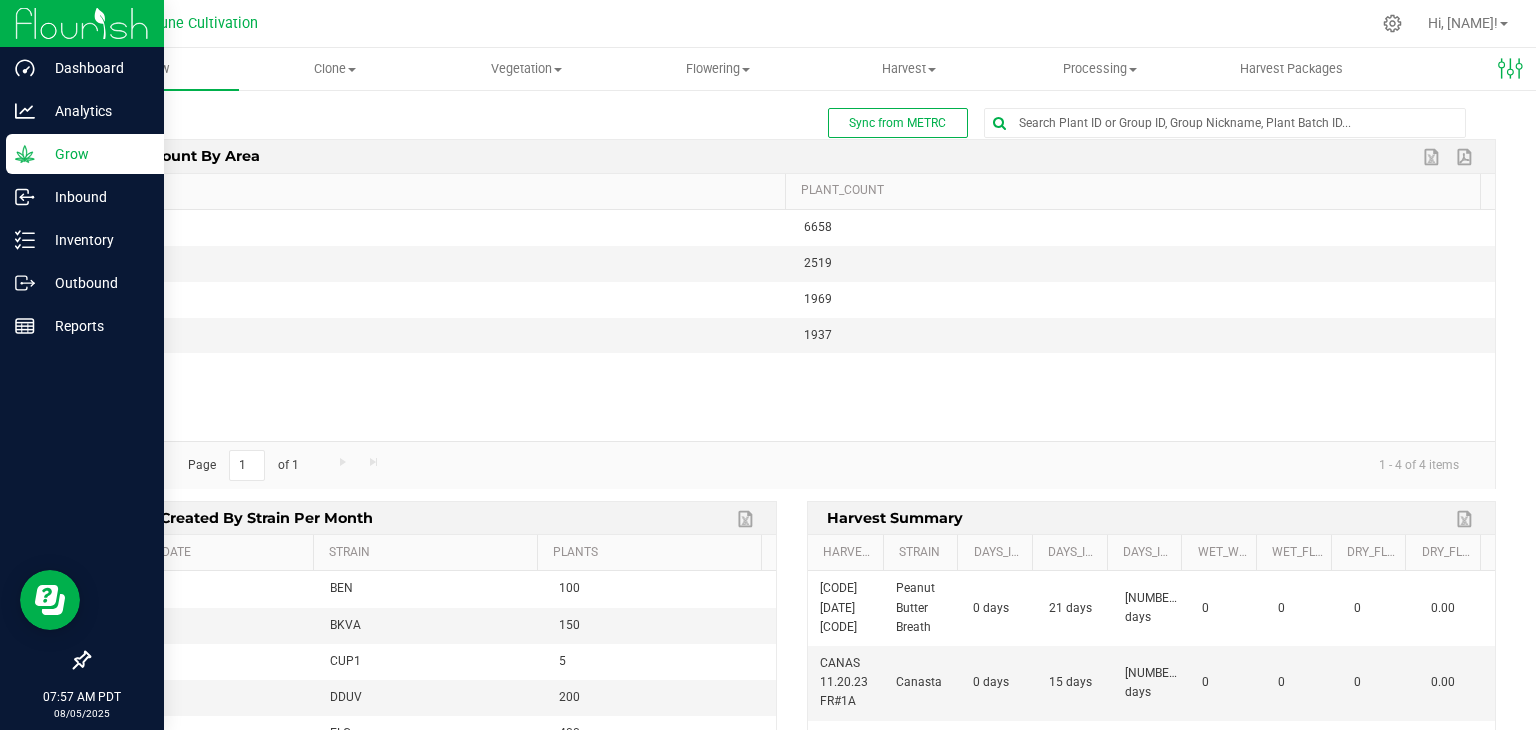 click on "Grow" at bounding box center (95, 154) 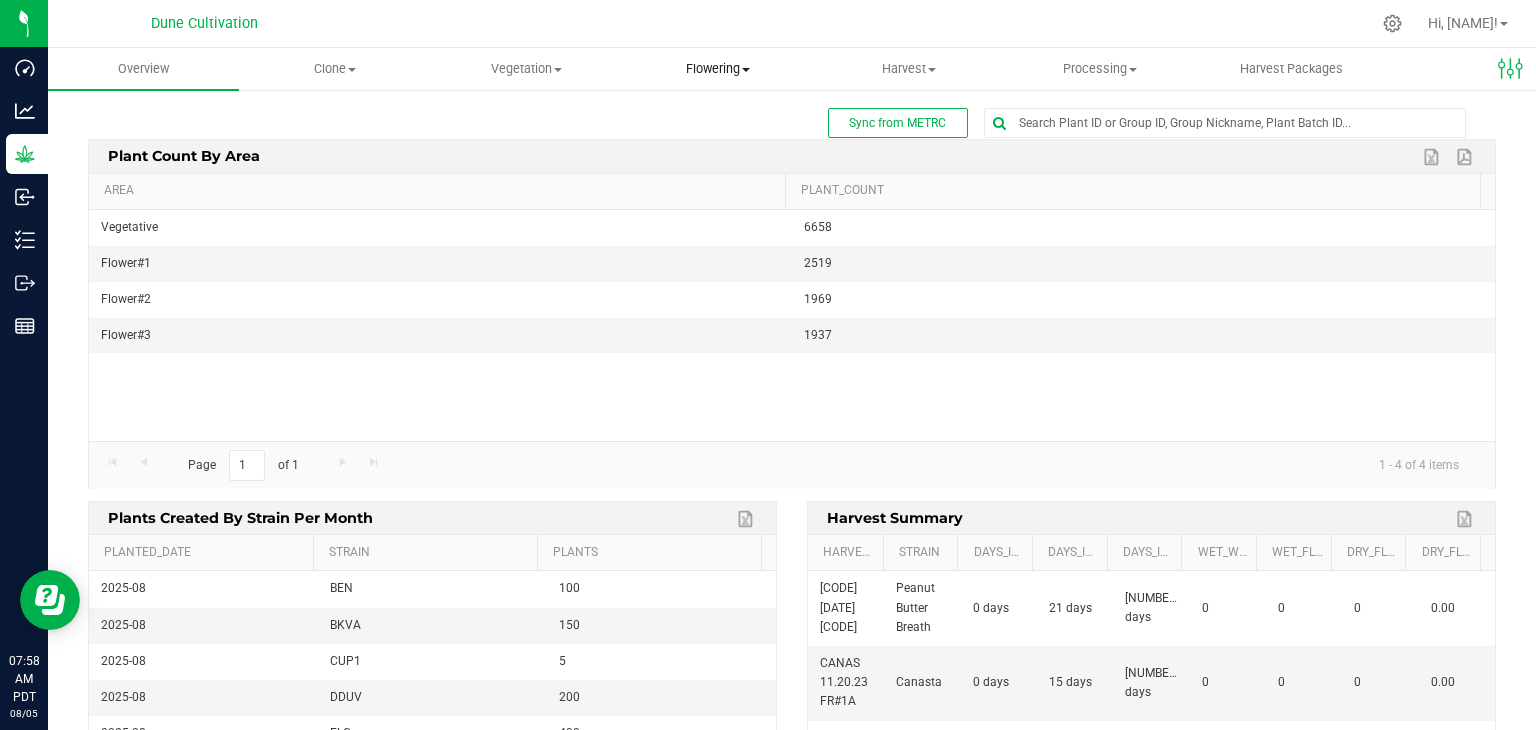 click on "Flowering
Create harvest
Flowering groups
Flowering plants
Apply to plants" at bounding box center [717, 69] 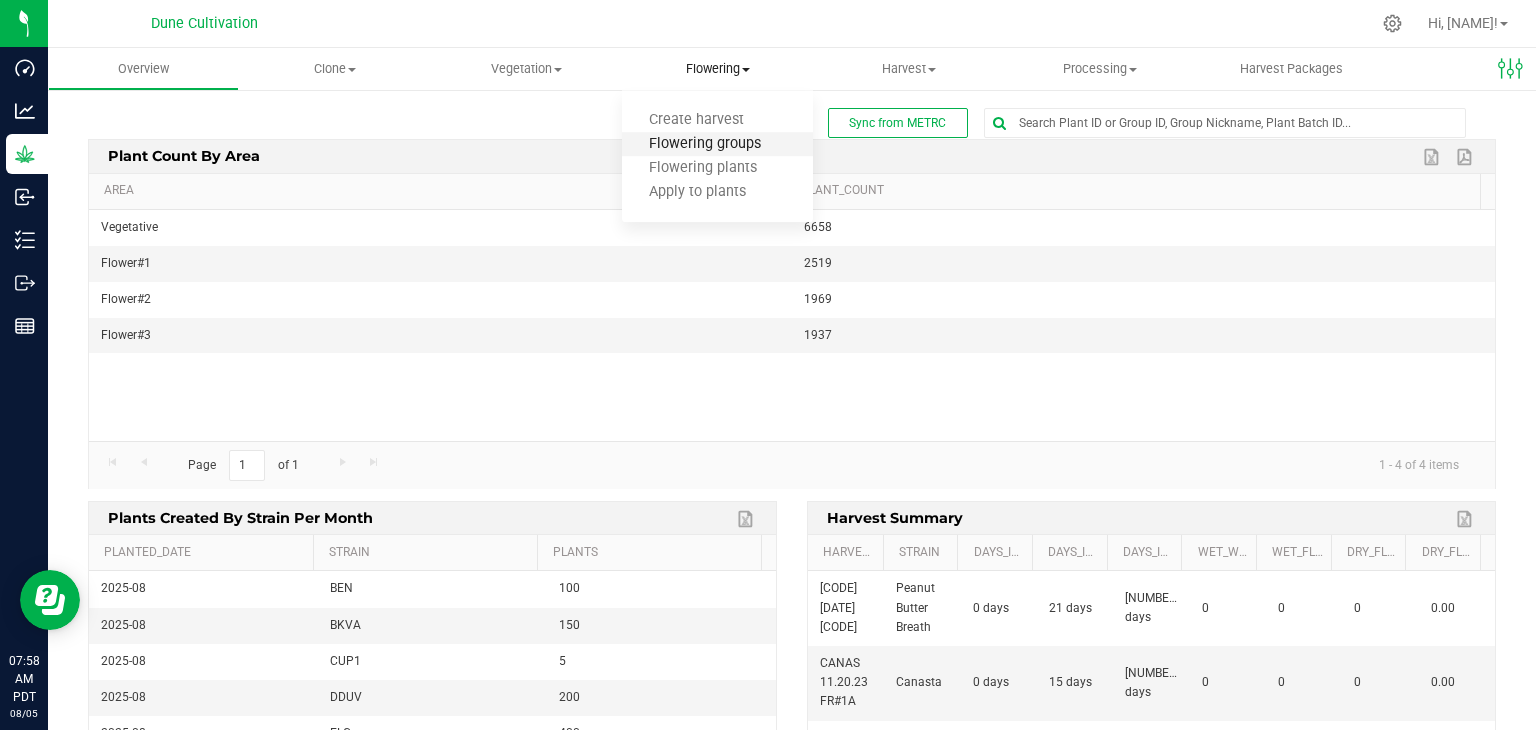 click on "Flowering groups" at bounding box center [705, 144] 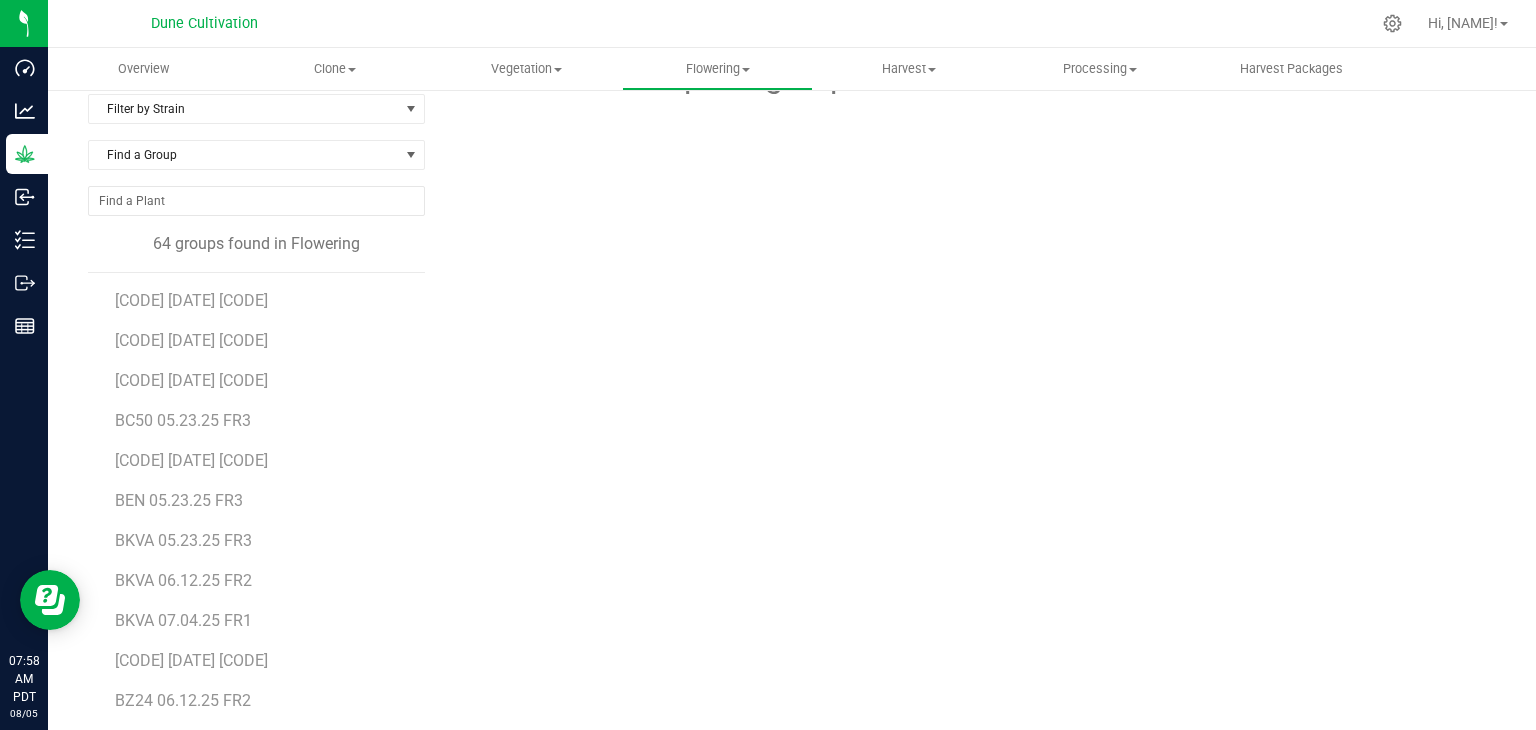 scroll, scrollTop: 122, scrollLeft: 0, axis: vertical 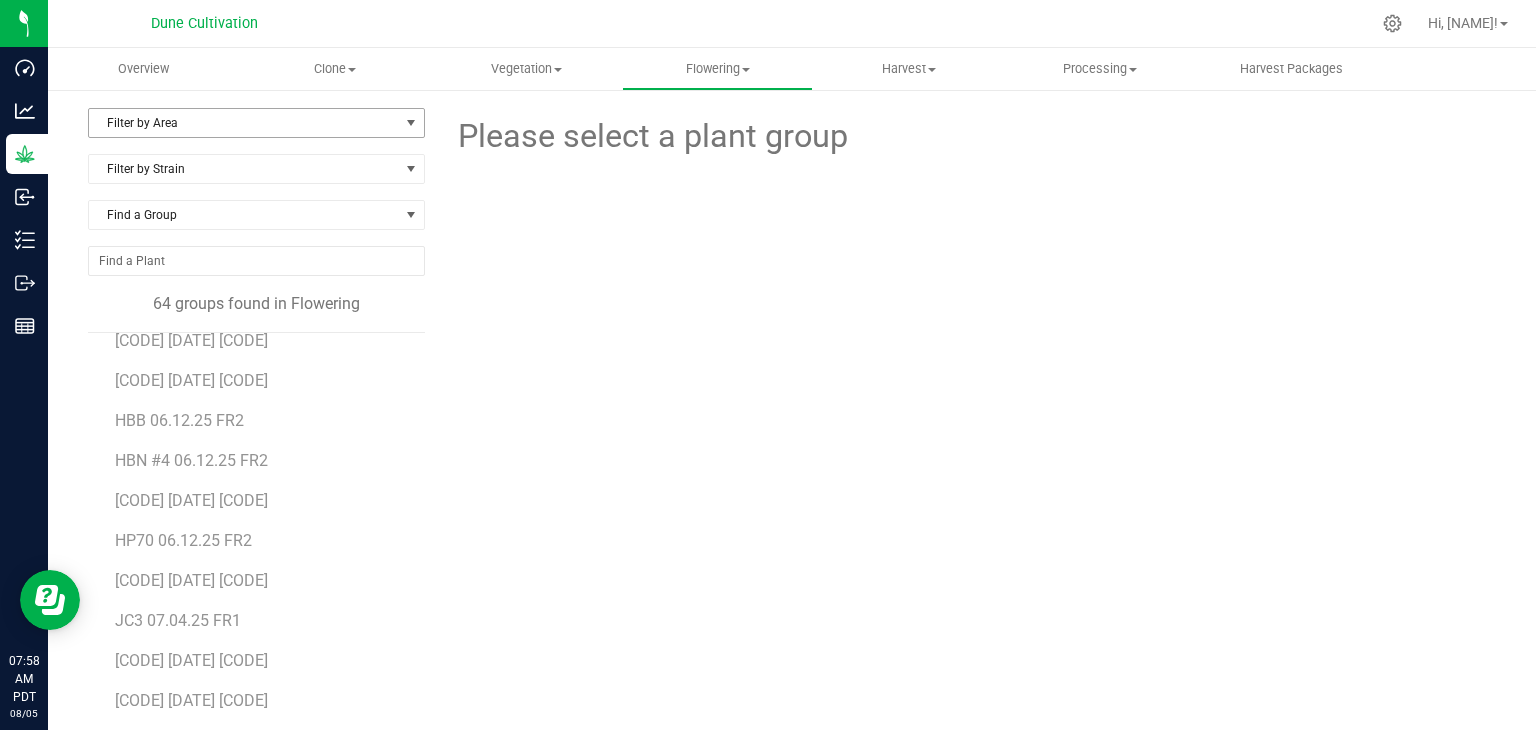 click on "Filter by Area" at bounding box center (244, 123) 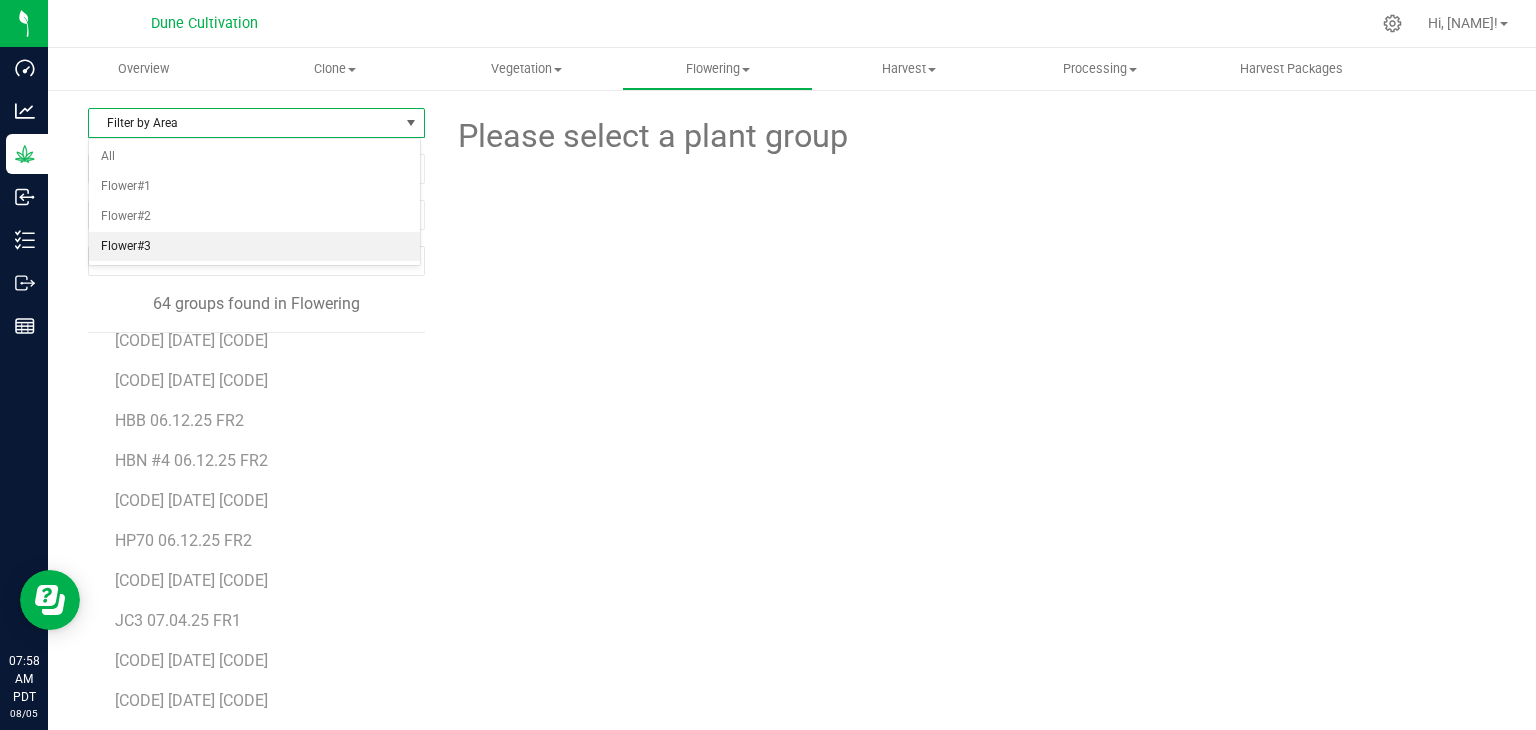 click on "Flower#3" at bounding box center [254, 247] 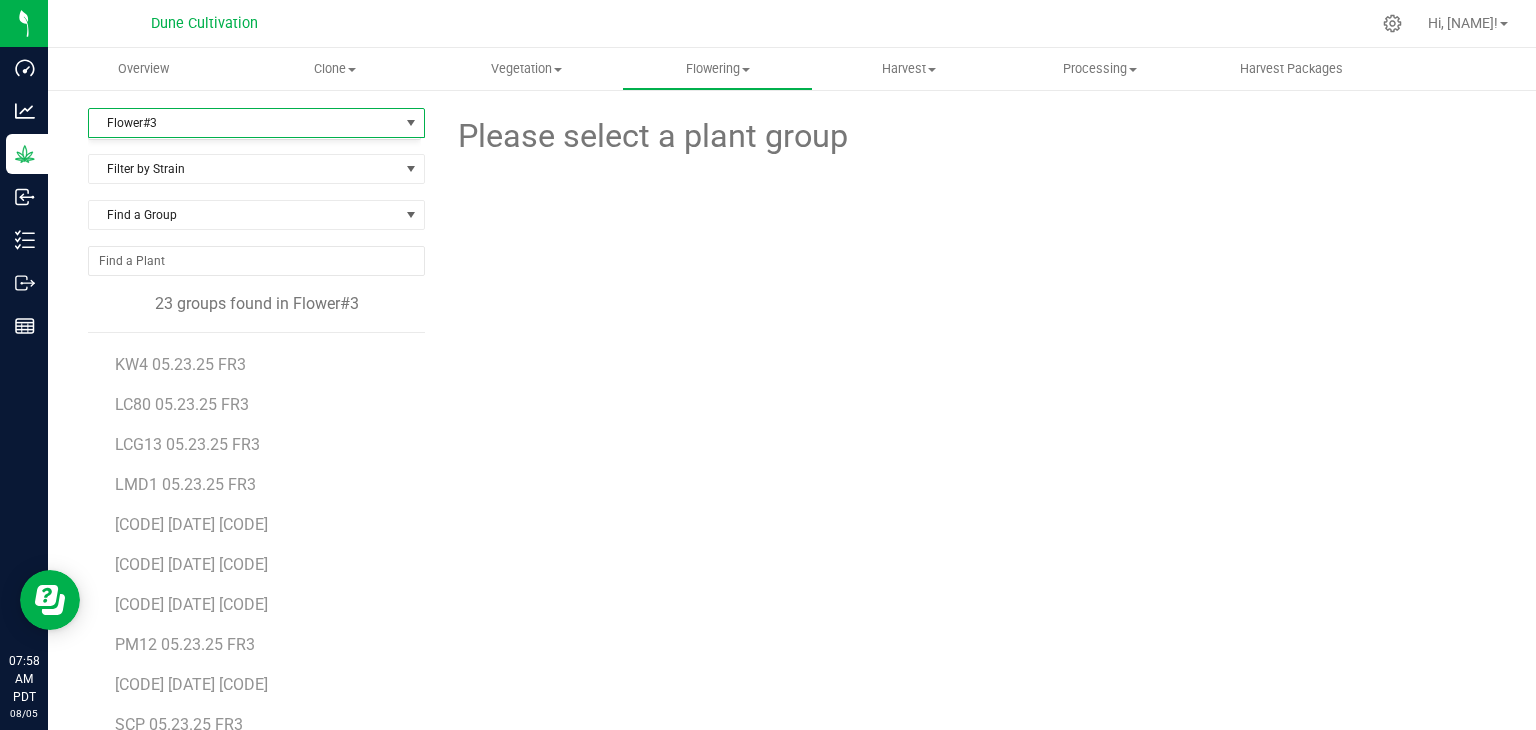 scroll, scrollTop: 436, scrollLeft: 0, axis: vertical 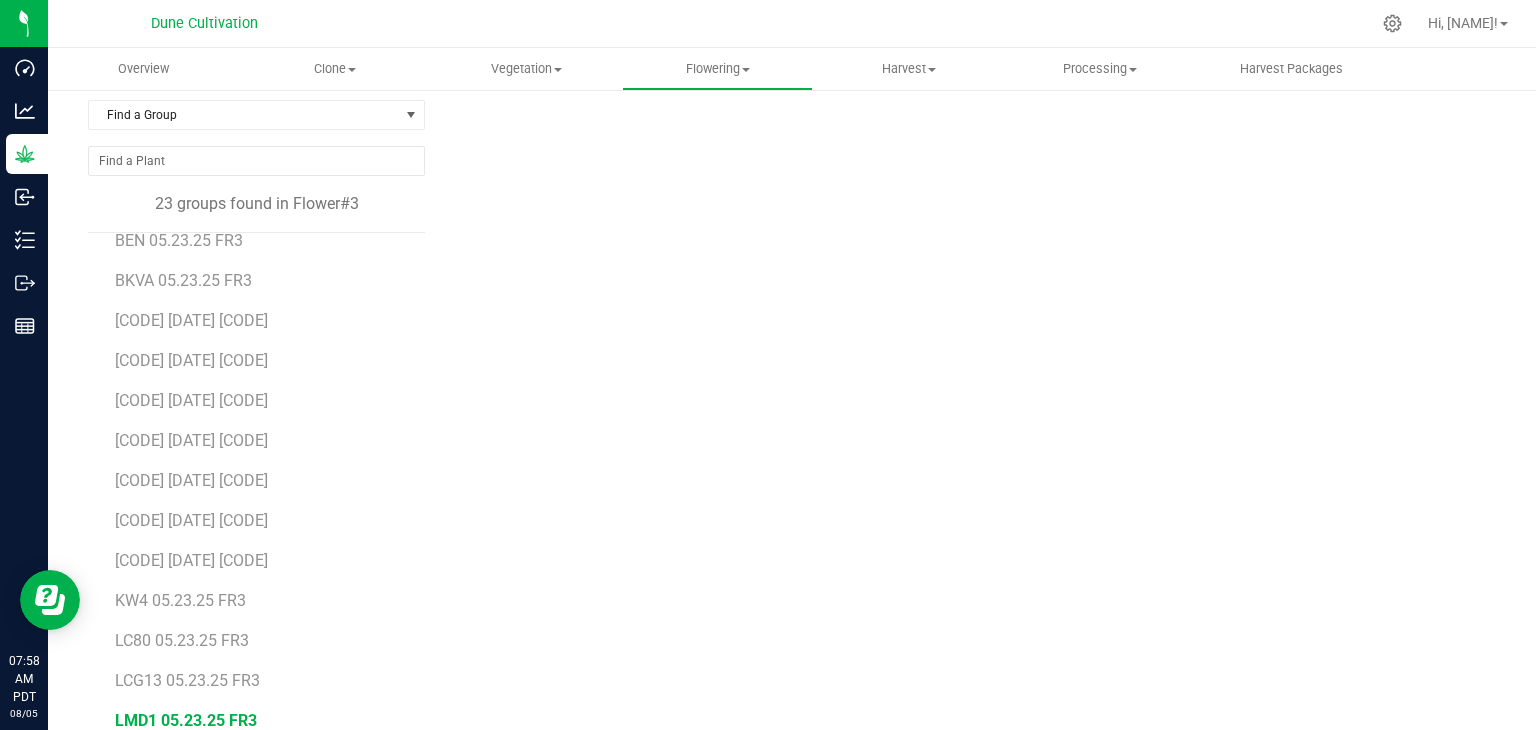 click on "LMD1 05.23.25 FR3" at bounding box center (186, 720) 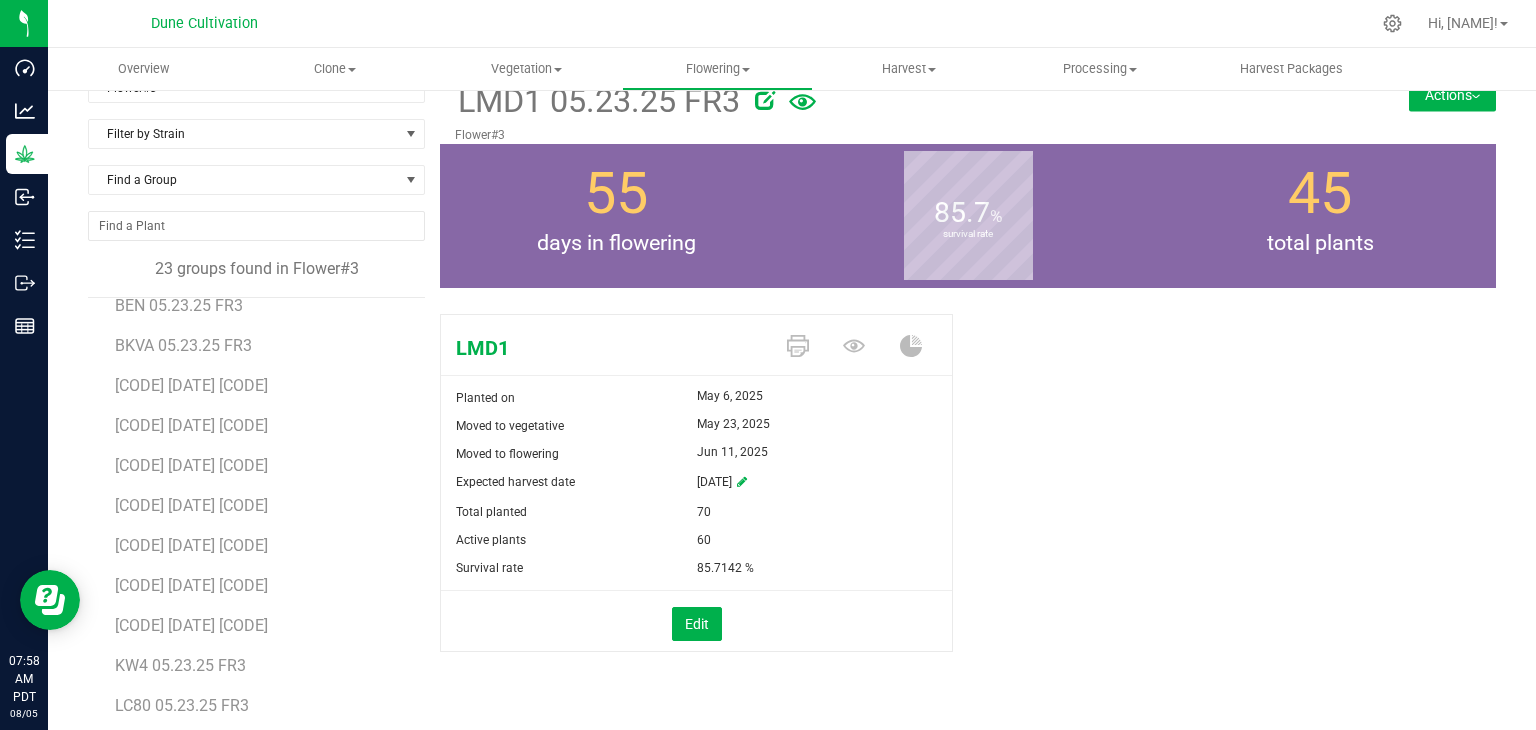 scroll, scrollTop: 0, scrollLeft: 0, axis: both 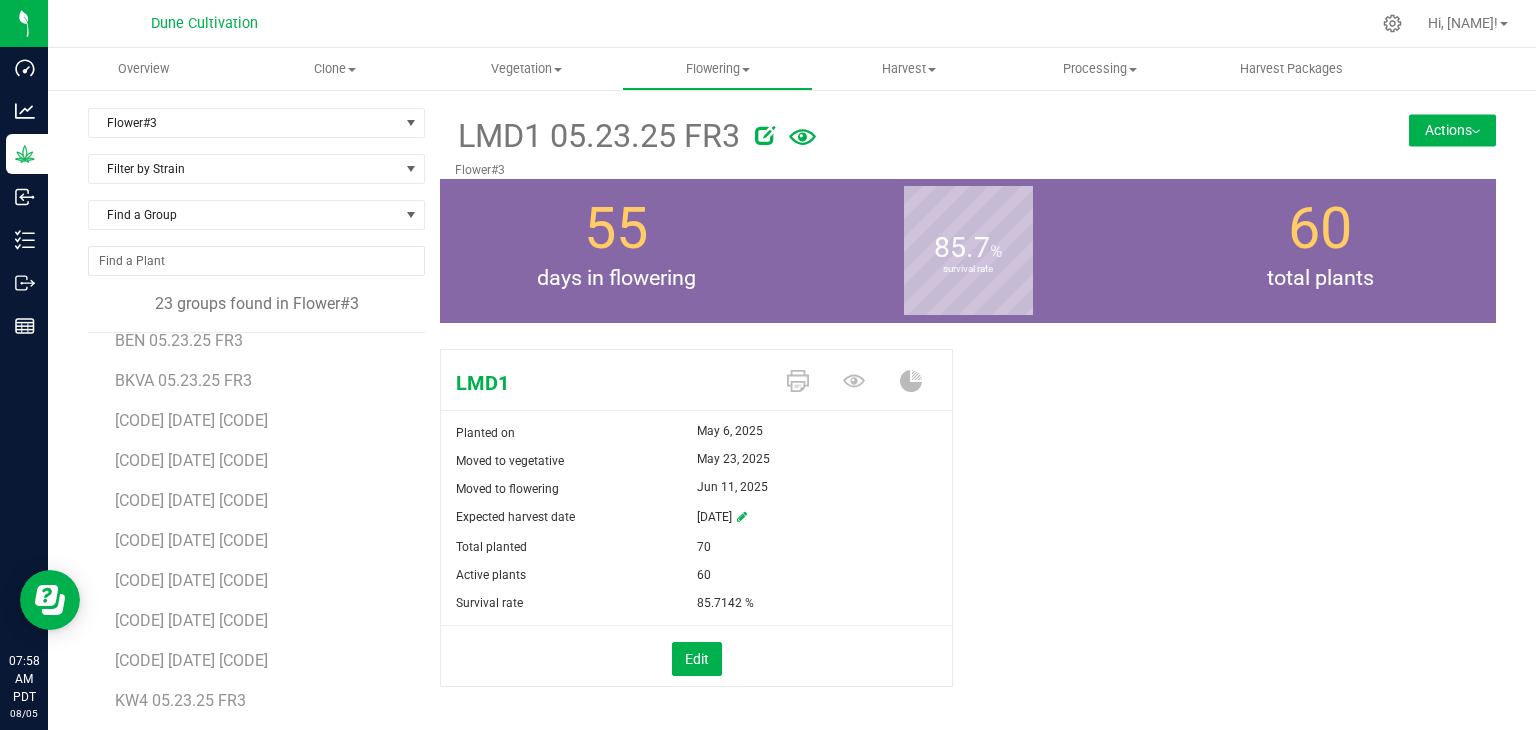 click on "Actions" at bounding box center [1452, 130] 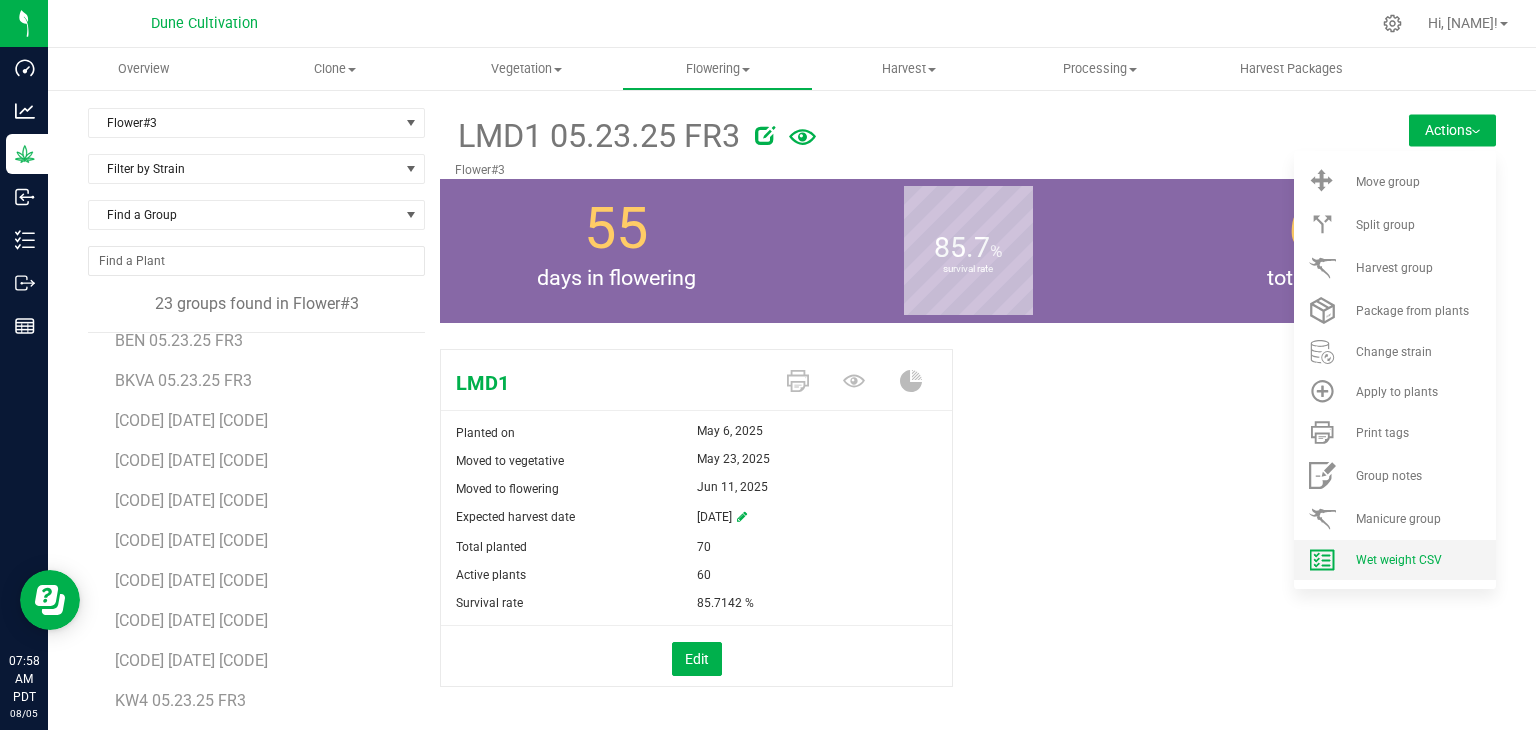 click on "Wet weight CSV" at bounding box center [1395, 560] 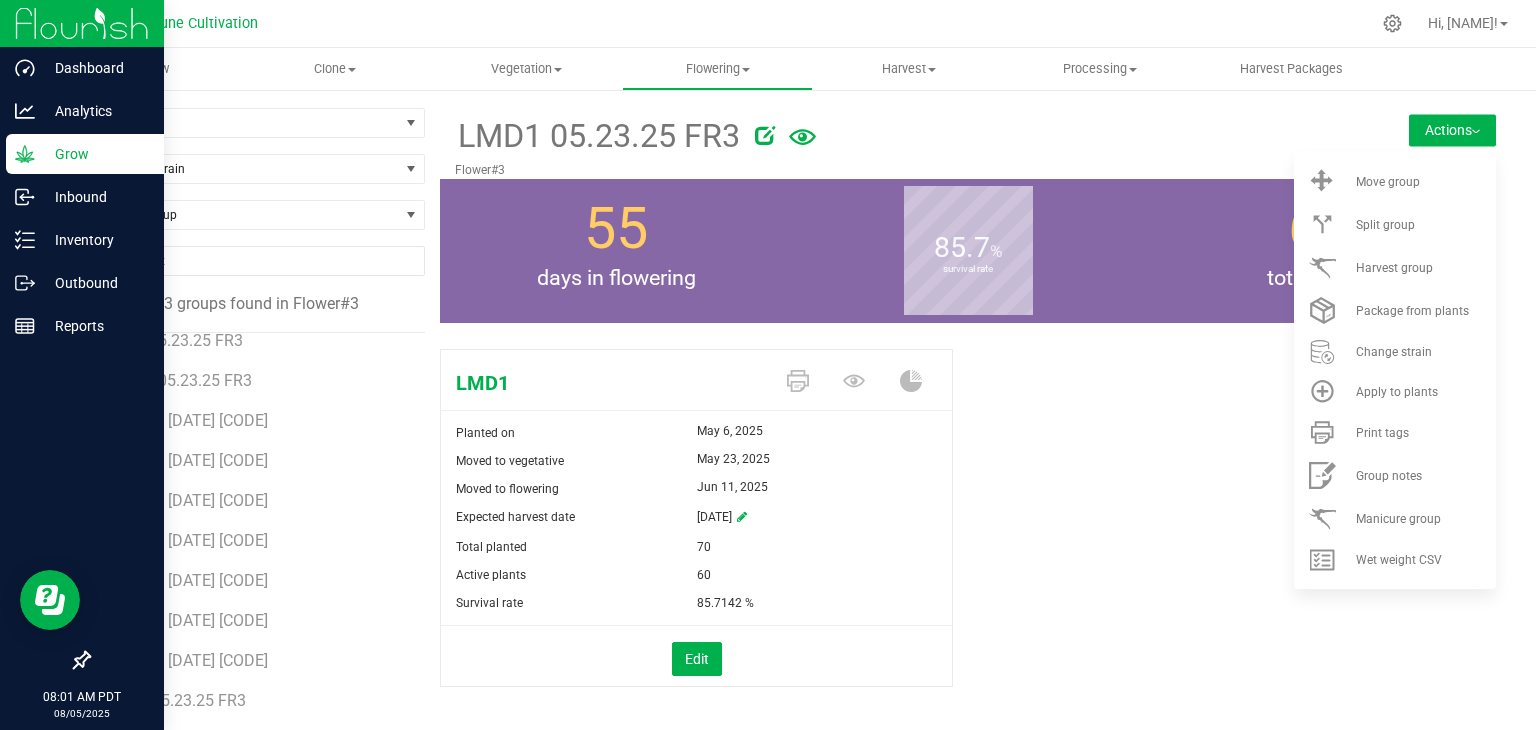 click on "Grow" at bounding box center [95, 154] 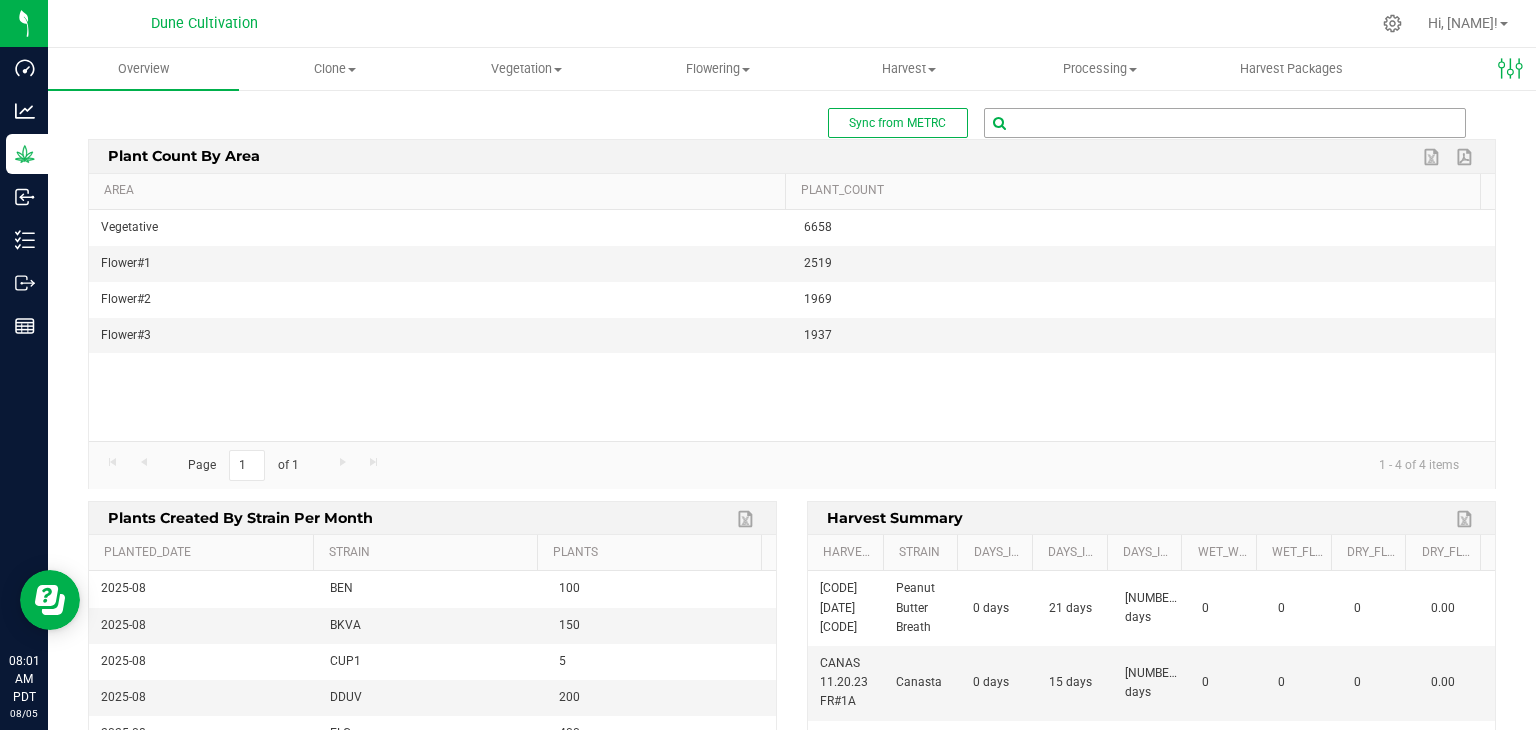 click at bounding box center (1225, 123) 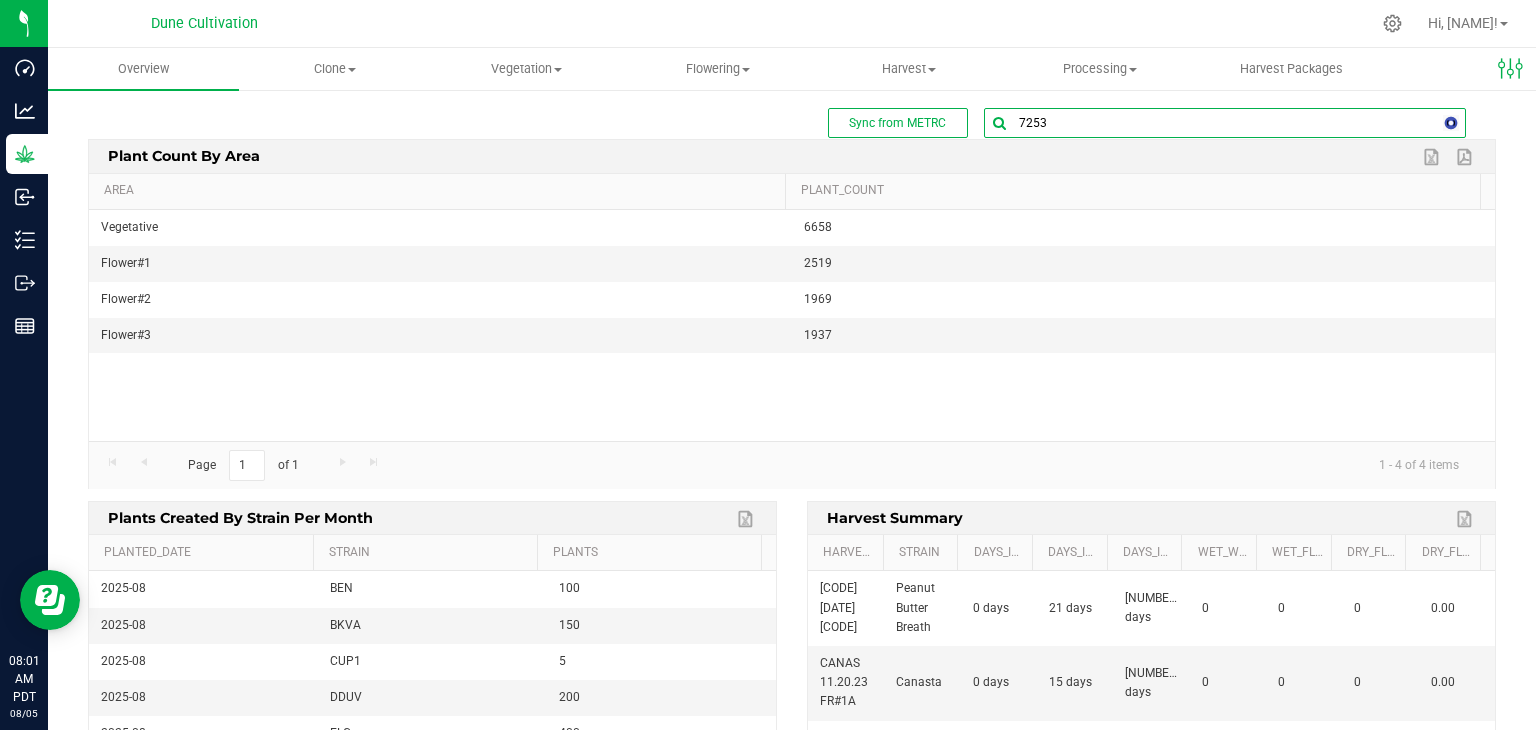 type on "72537" 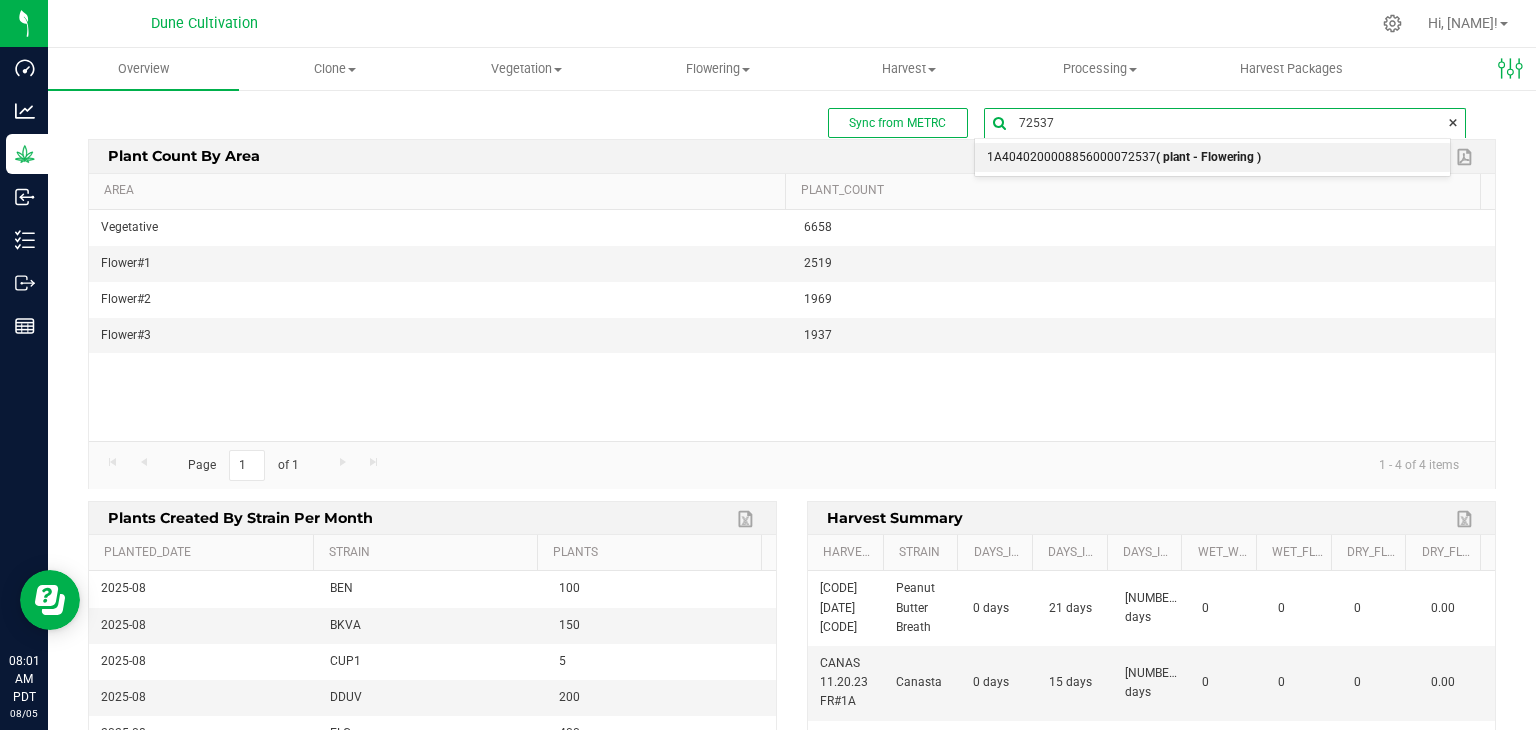 click on "1A4040200008856000072537  ( plant - Flowering )" at bounding box center [1124, 158] 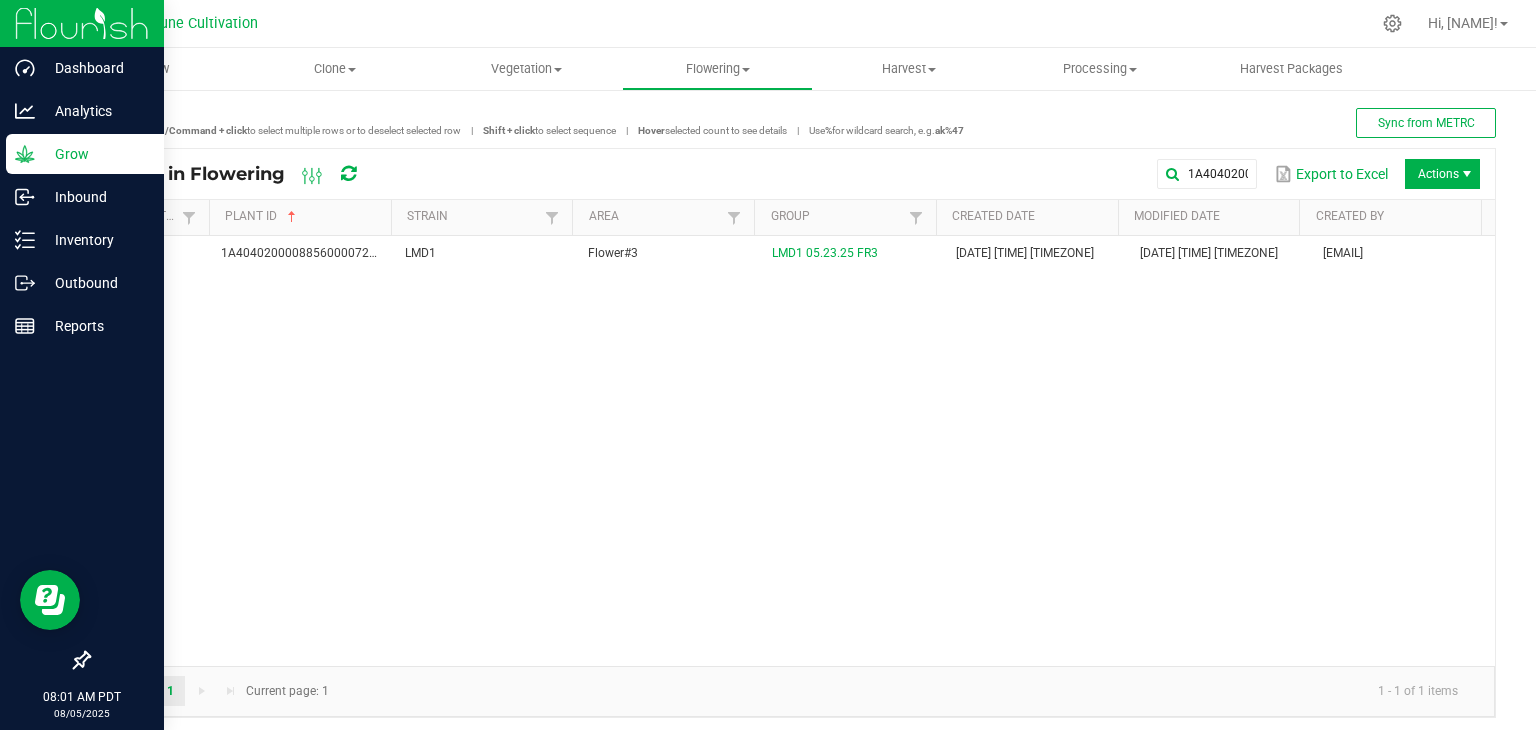 click on "Grow" at bounding box center (95, 154) 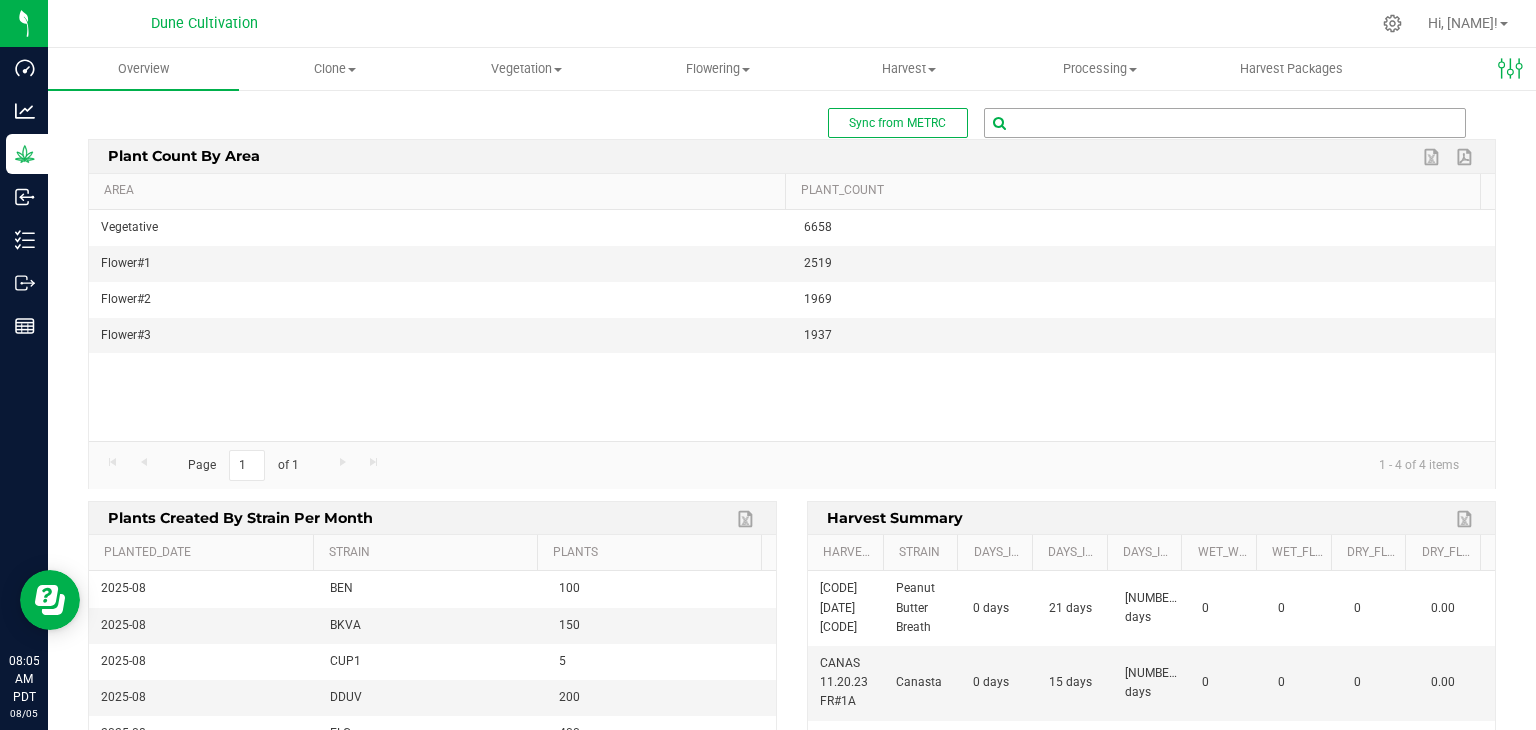 click at bounding box center (1225, 123) 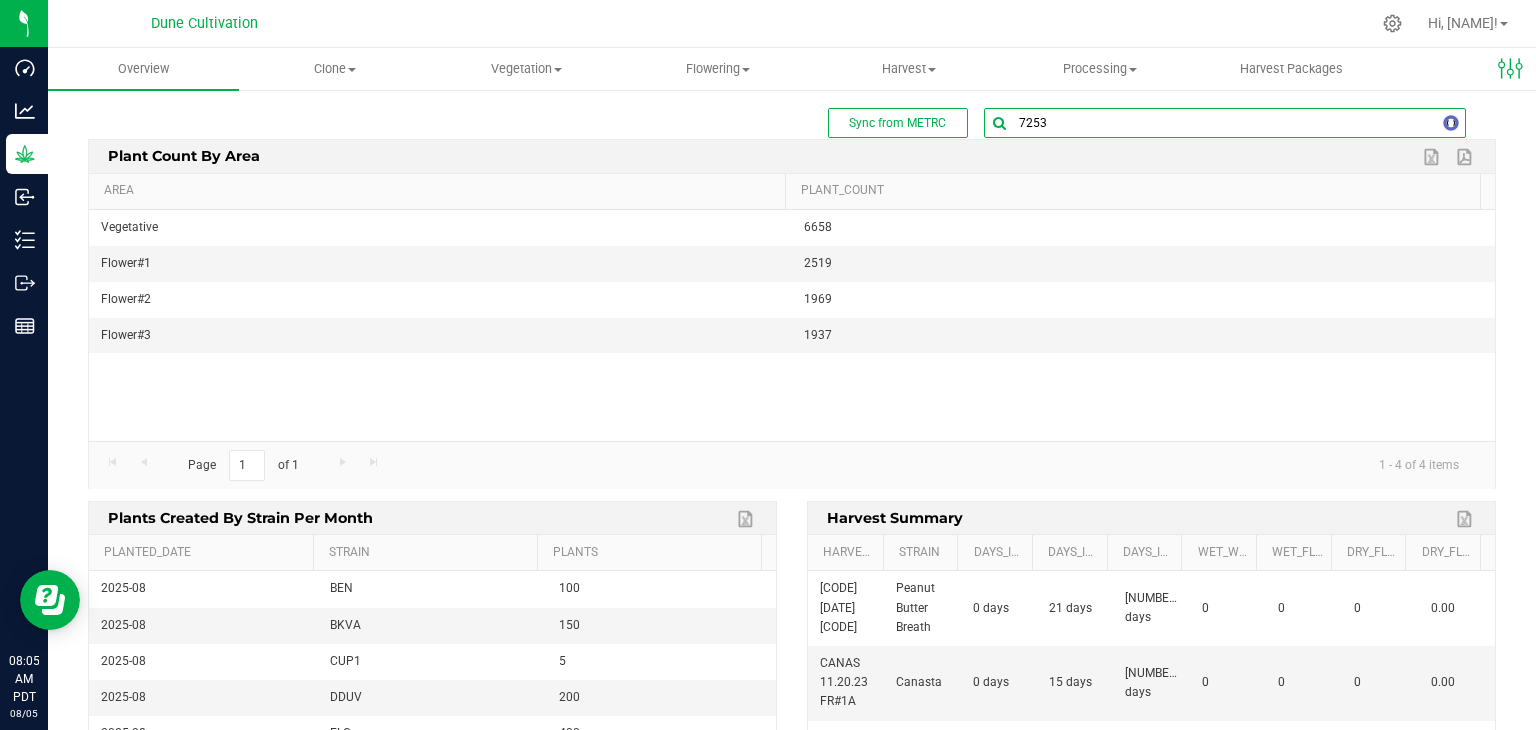 type on "72537" 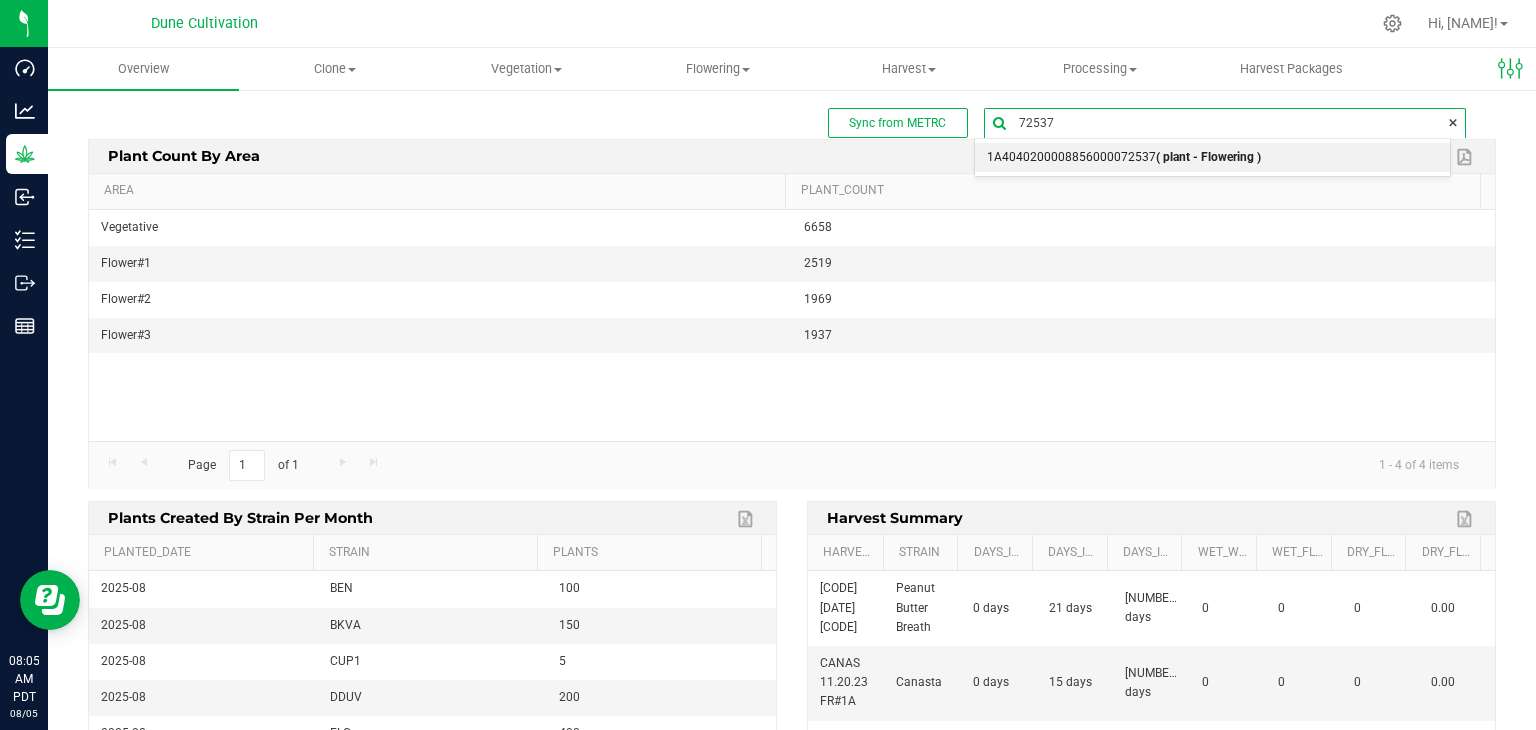 click on "1A4040200008856000072537  ( plant - Flowering )" at bounding box center [1212, 158] 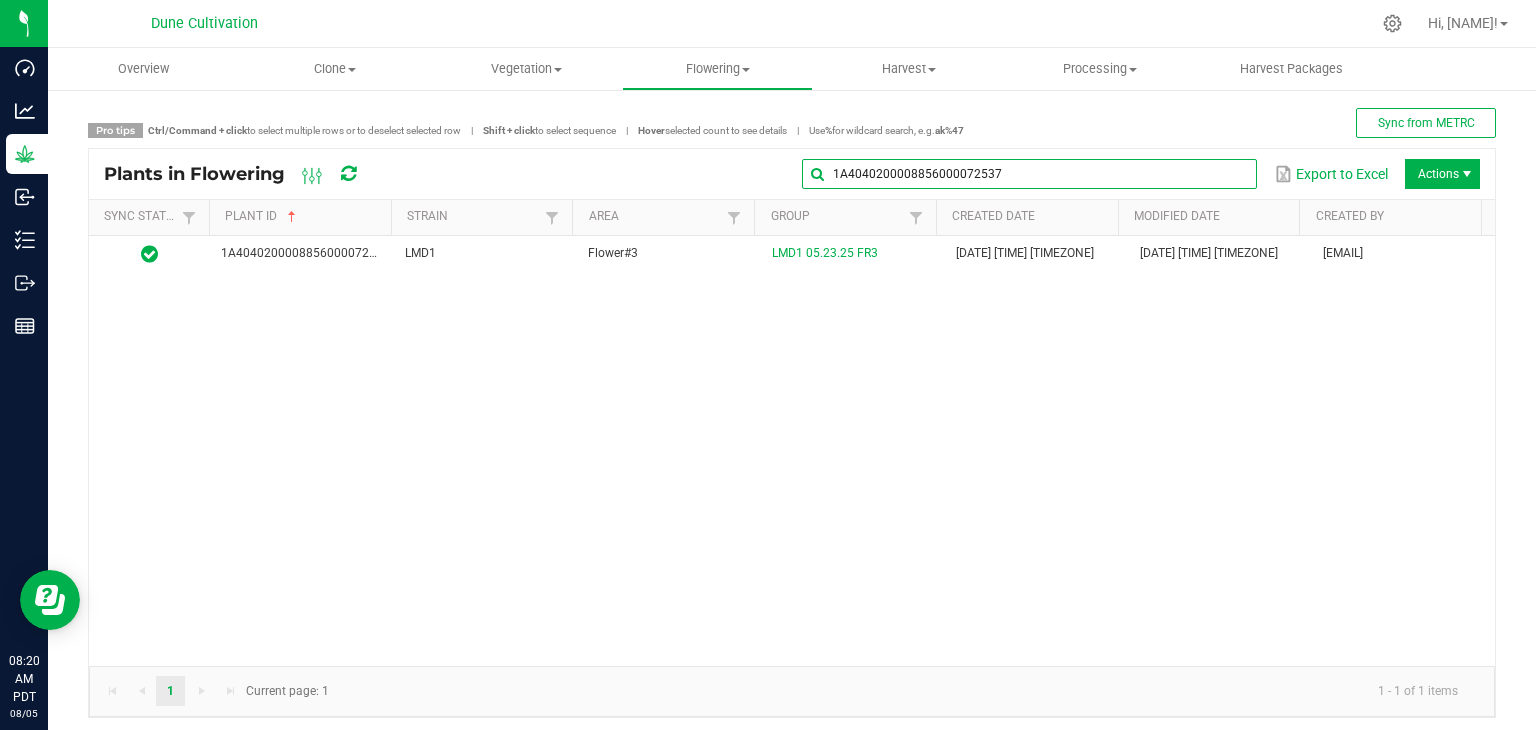 click on "1A4040200008856000072537" at bounding box center (1029, 174) 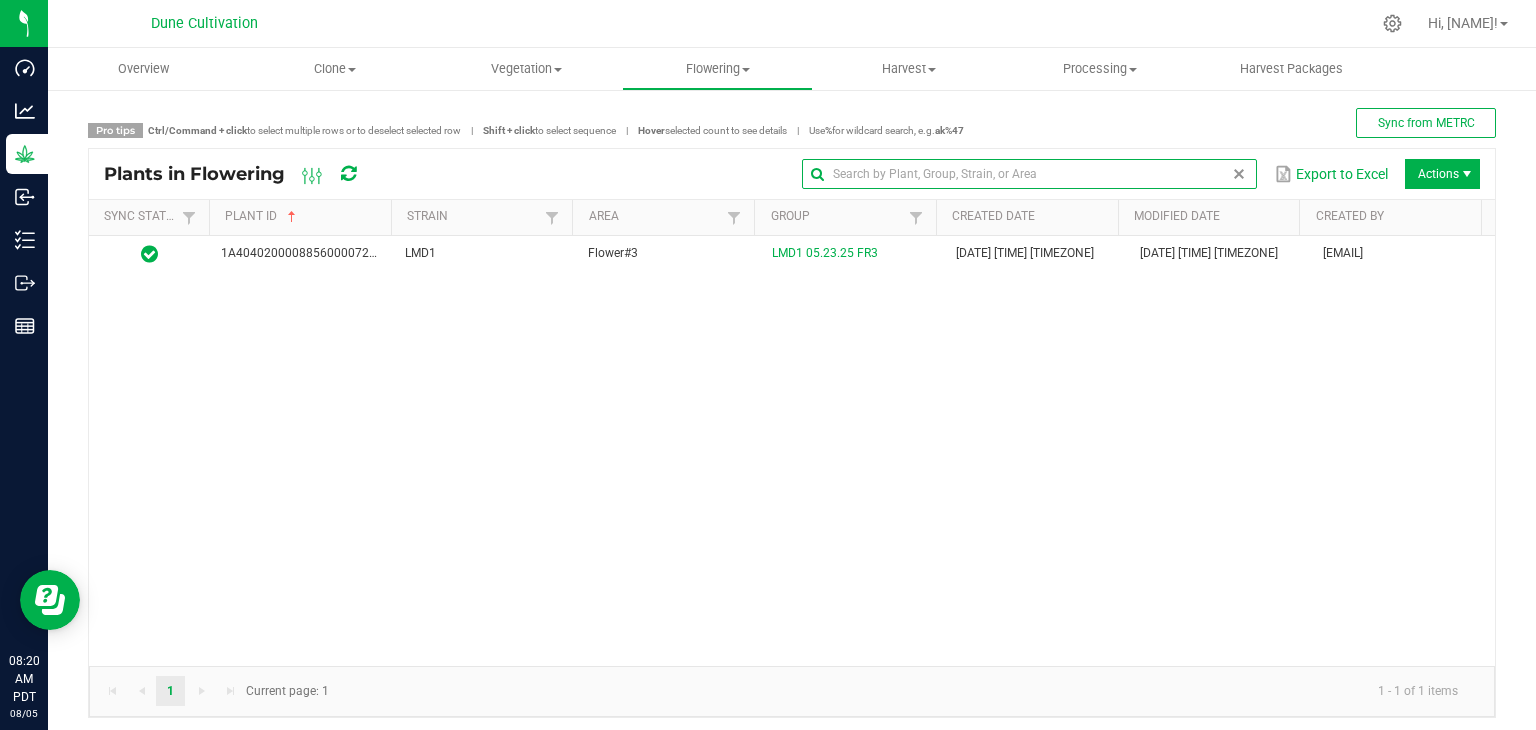 click at bounding box center (1239, 174) 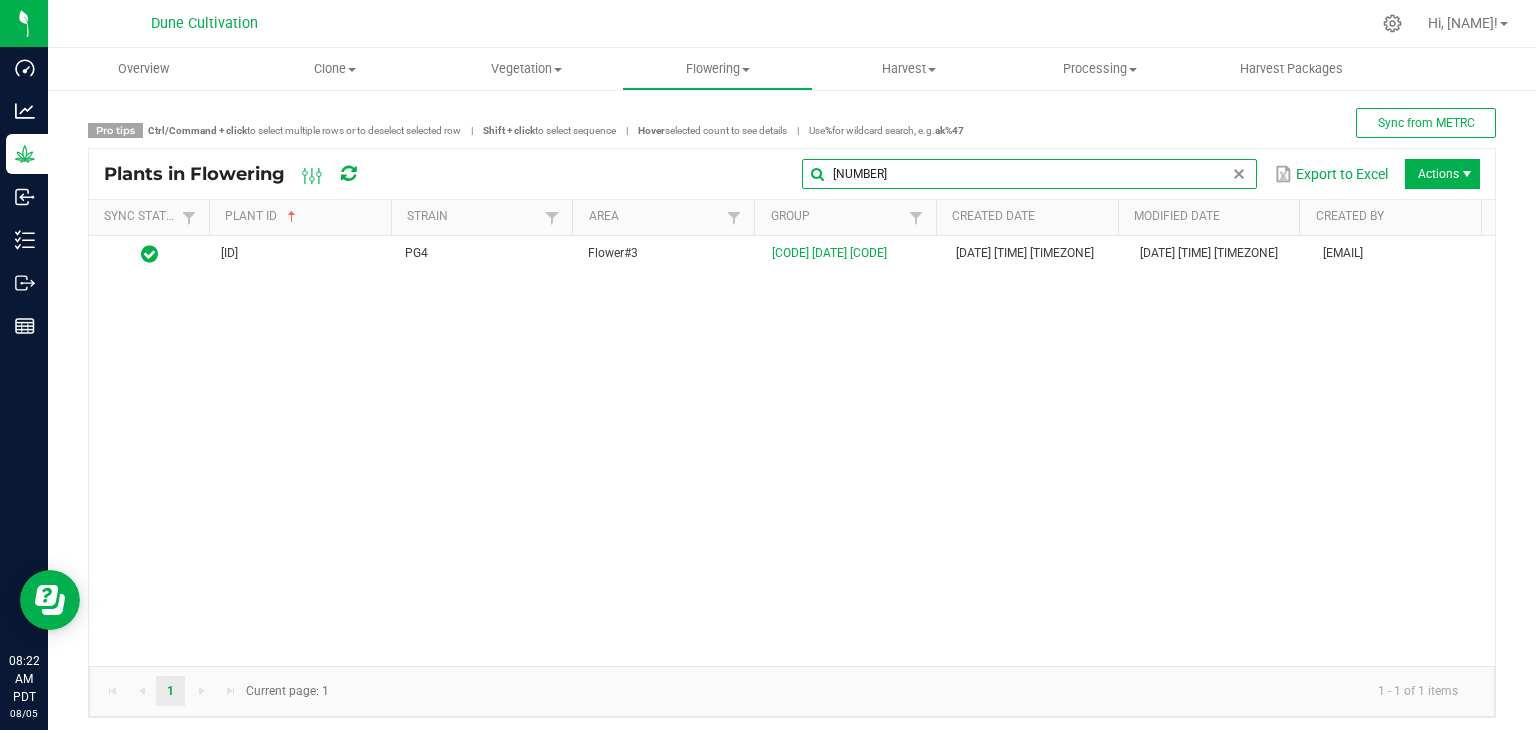 type on "[NUMBER]" 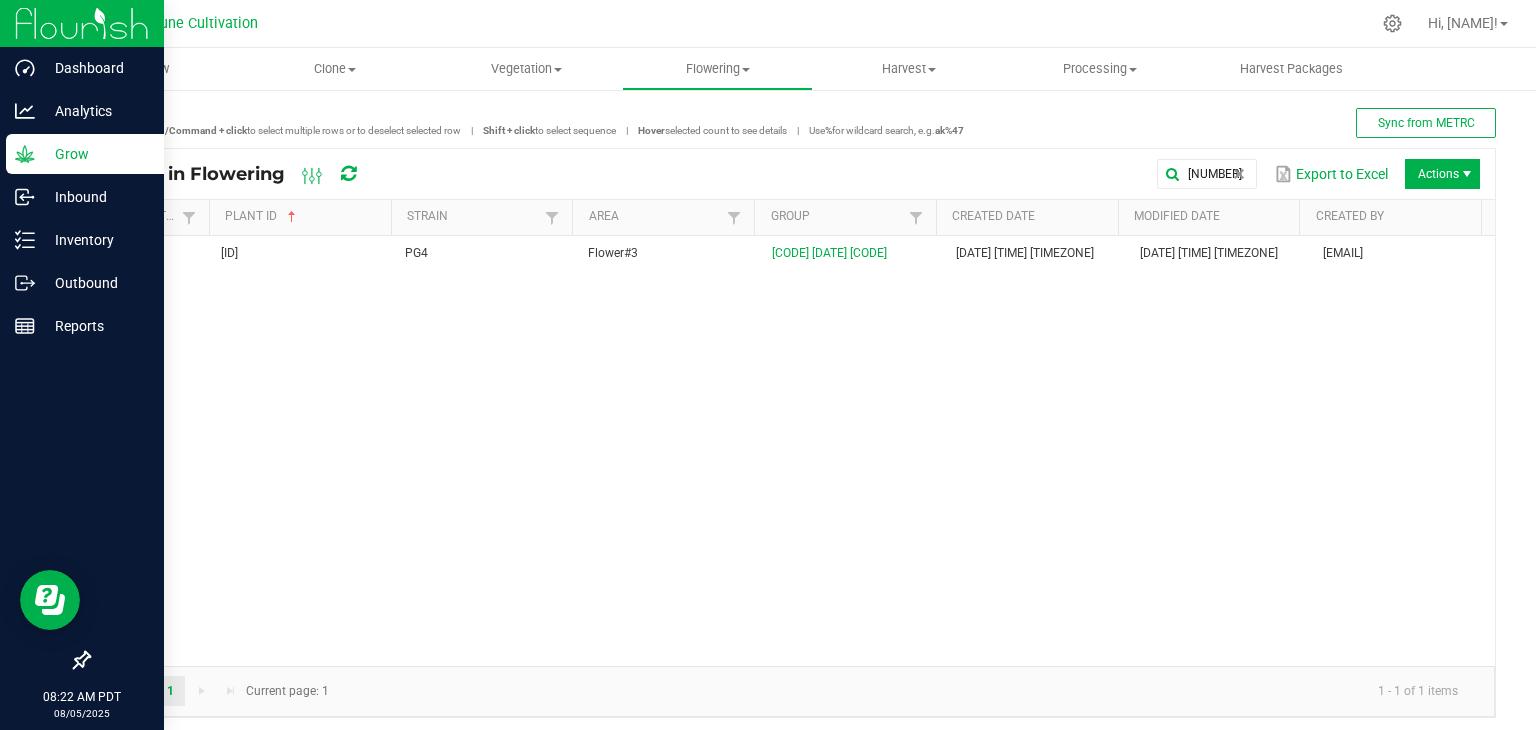 click on "Grow" at bounding box center (95, 154) 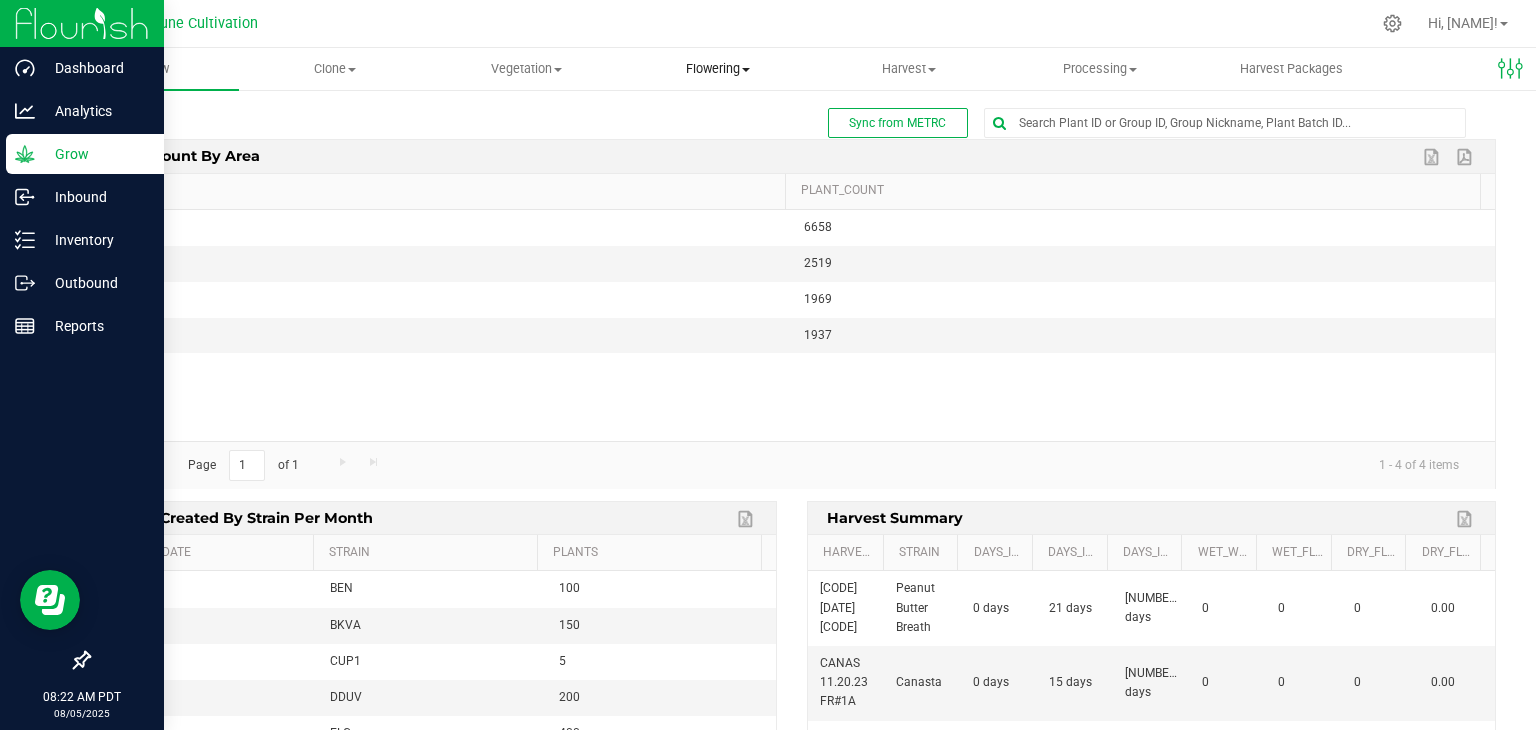 click on "Flowering
Create harvest
Flowering groups
Flowering plants
Apply to plants" at bounding box center (717, 69) 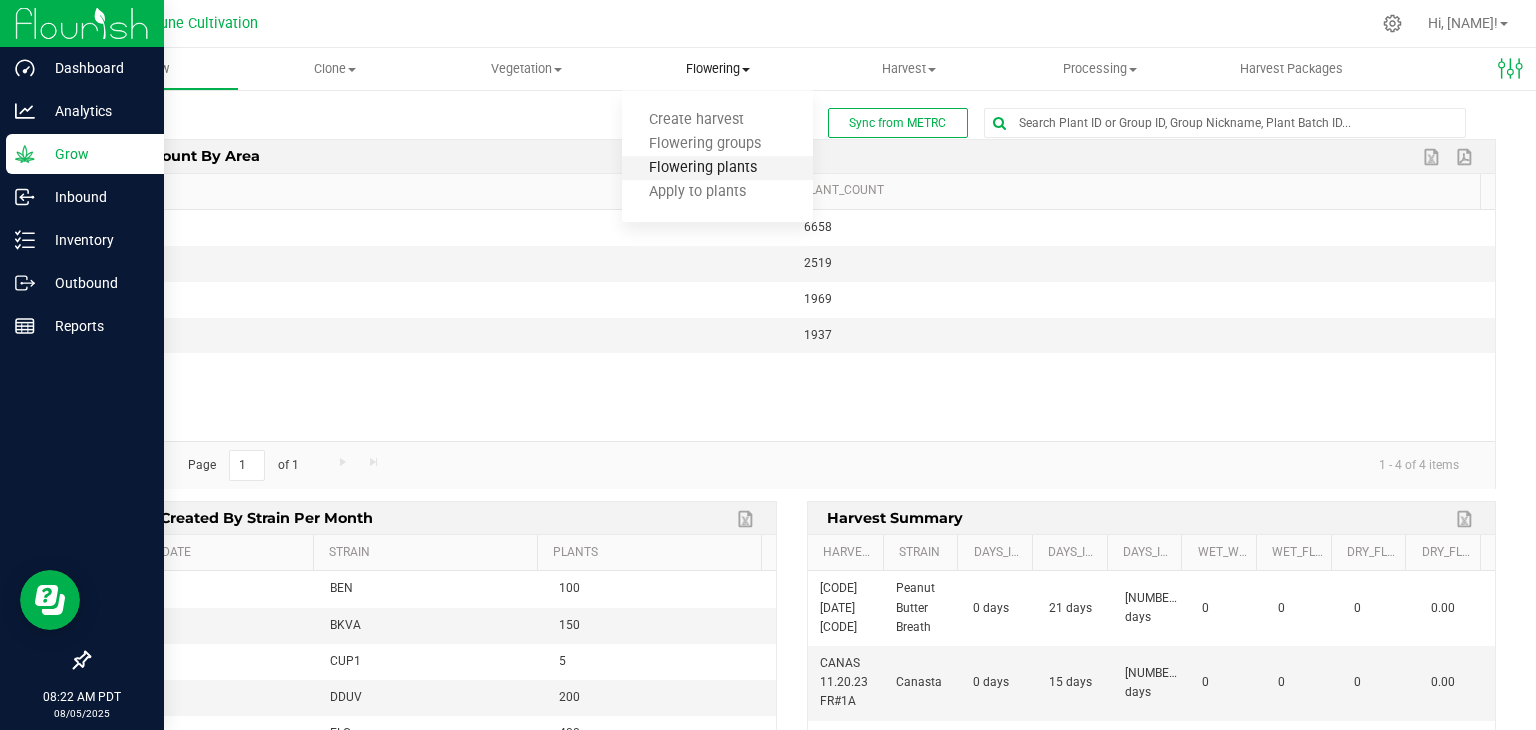 click on "Flowering plants" at bounding box center (703, 168) 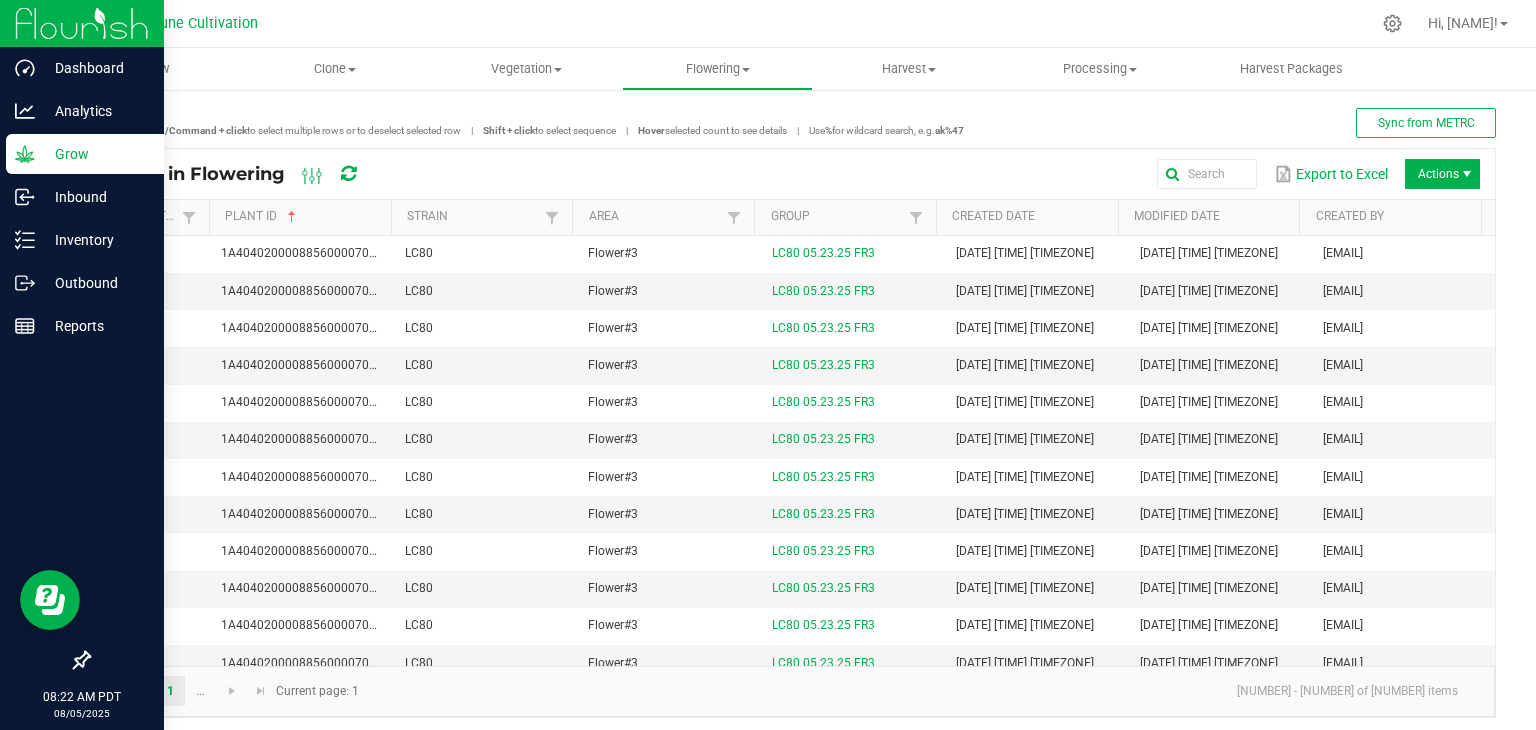 click 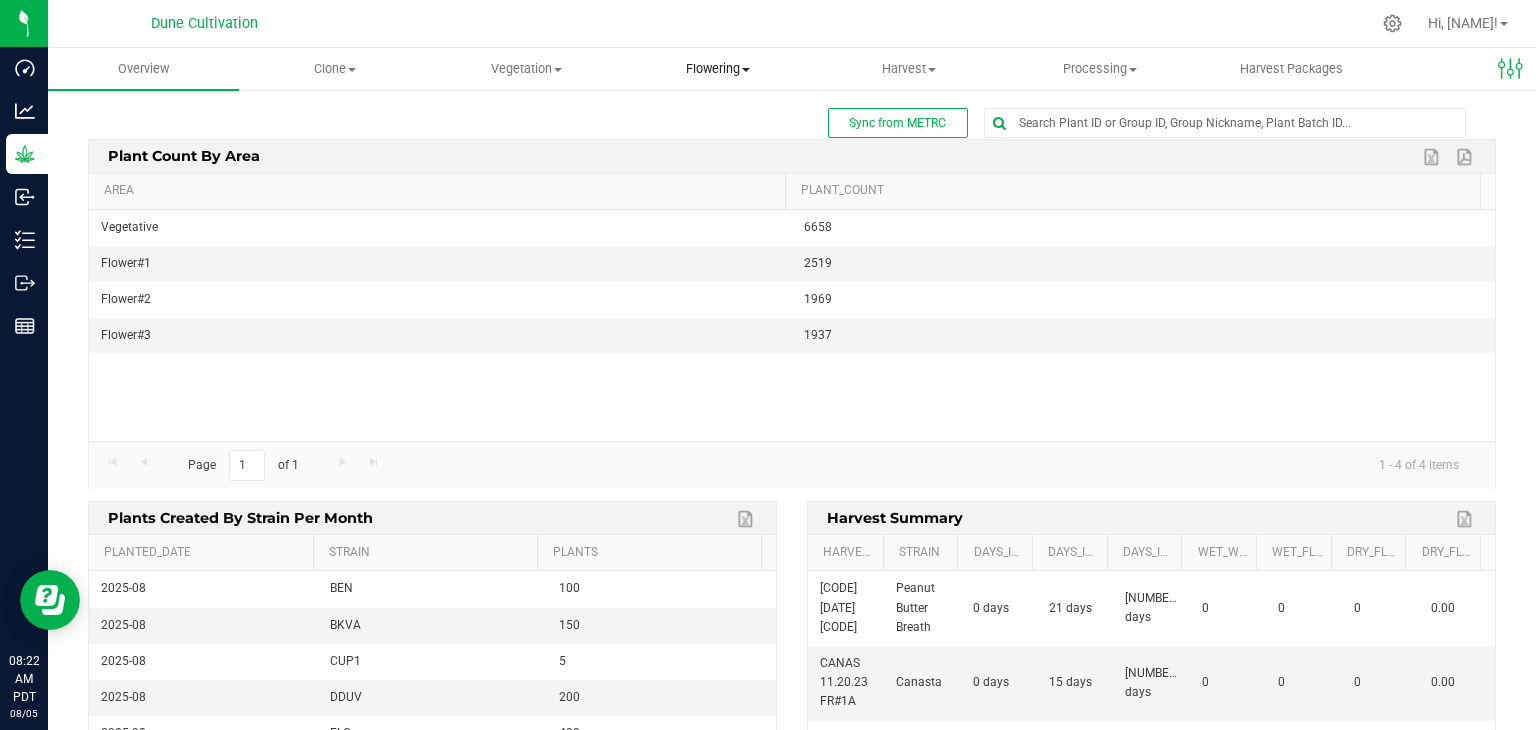 click on "Flowering
Create harvest
Flowering groups
Flowering plants
Apply to plants" at bounding box center [717, 69] 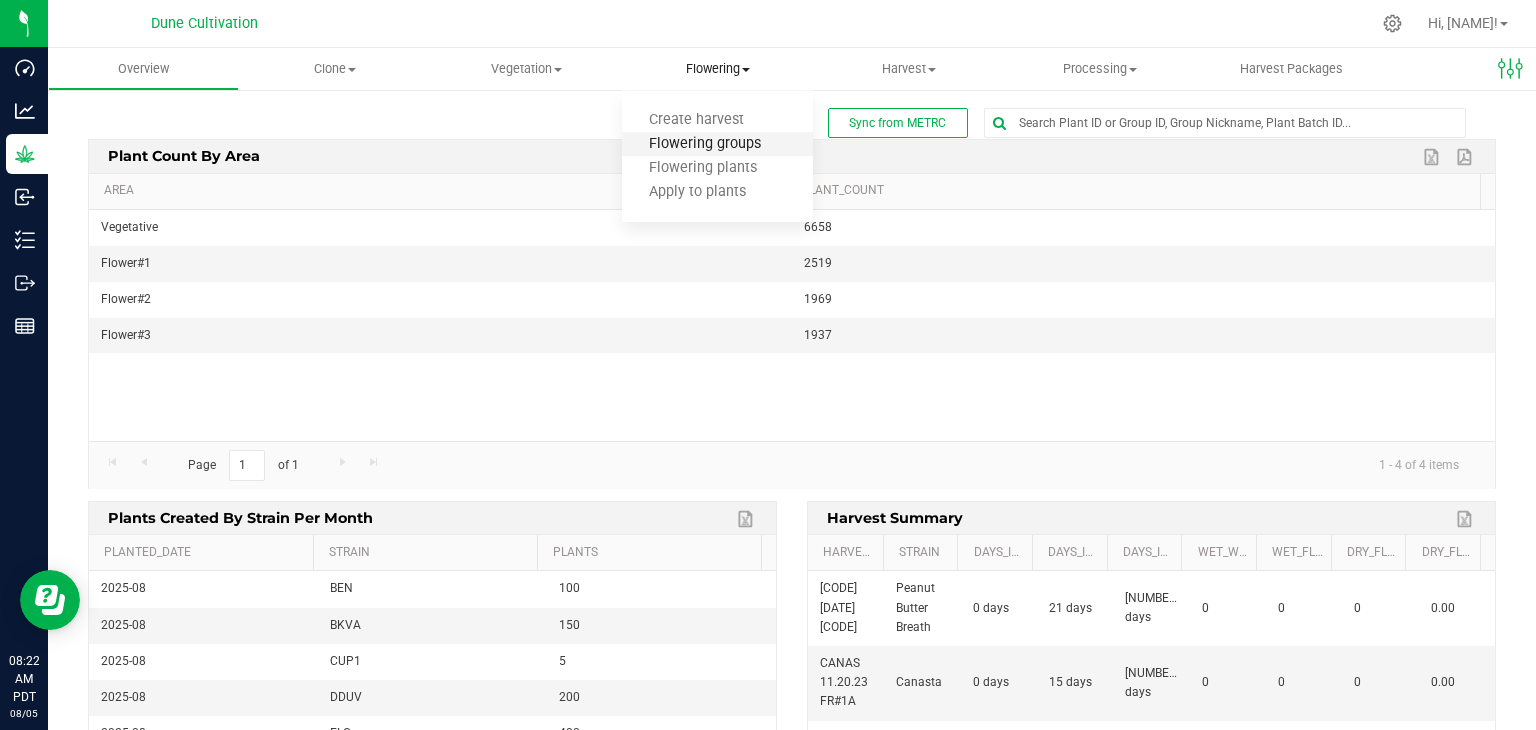 click on "Flowering groups" at bounding box center [705, 144] 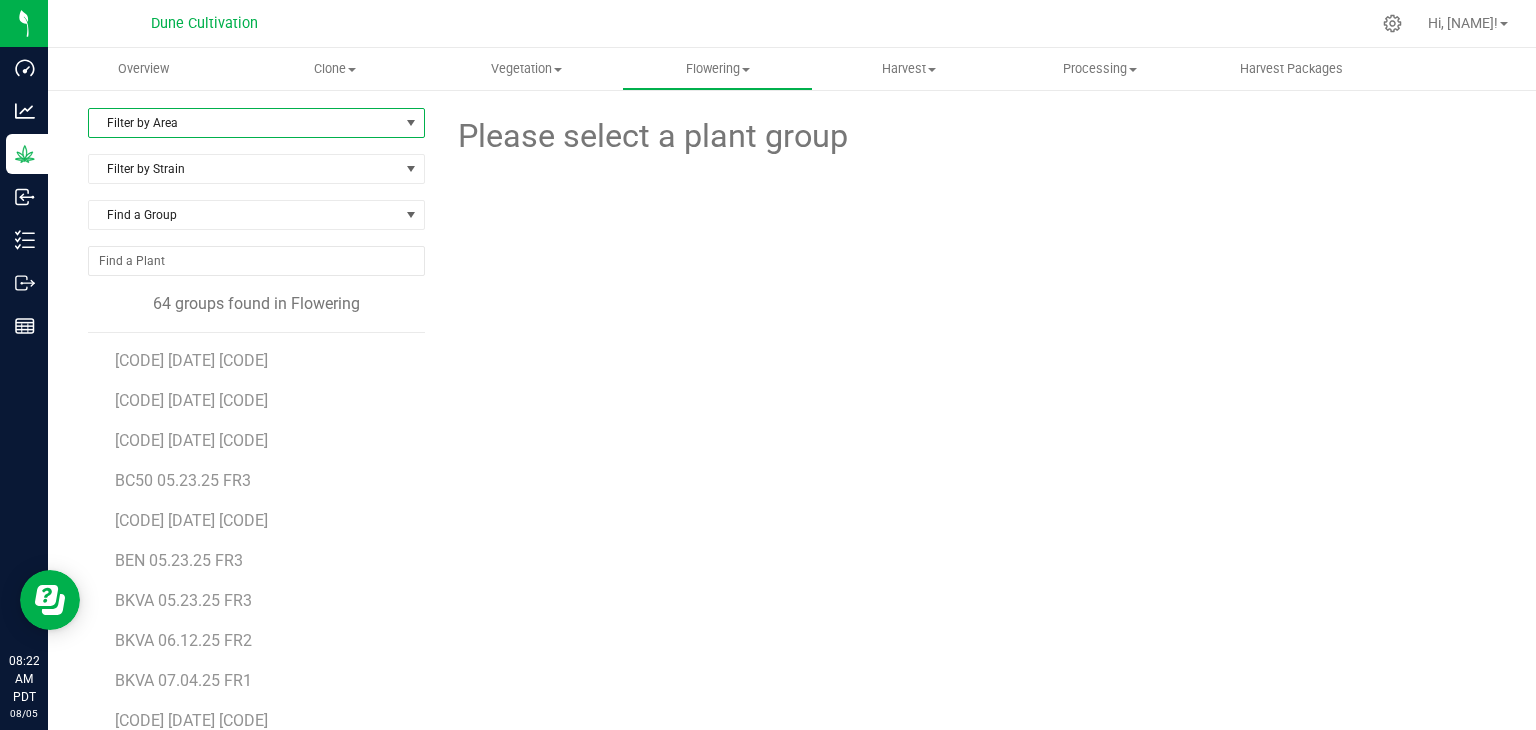 click at bounding box center (411, 123) 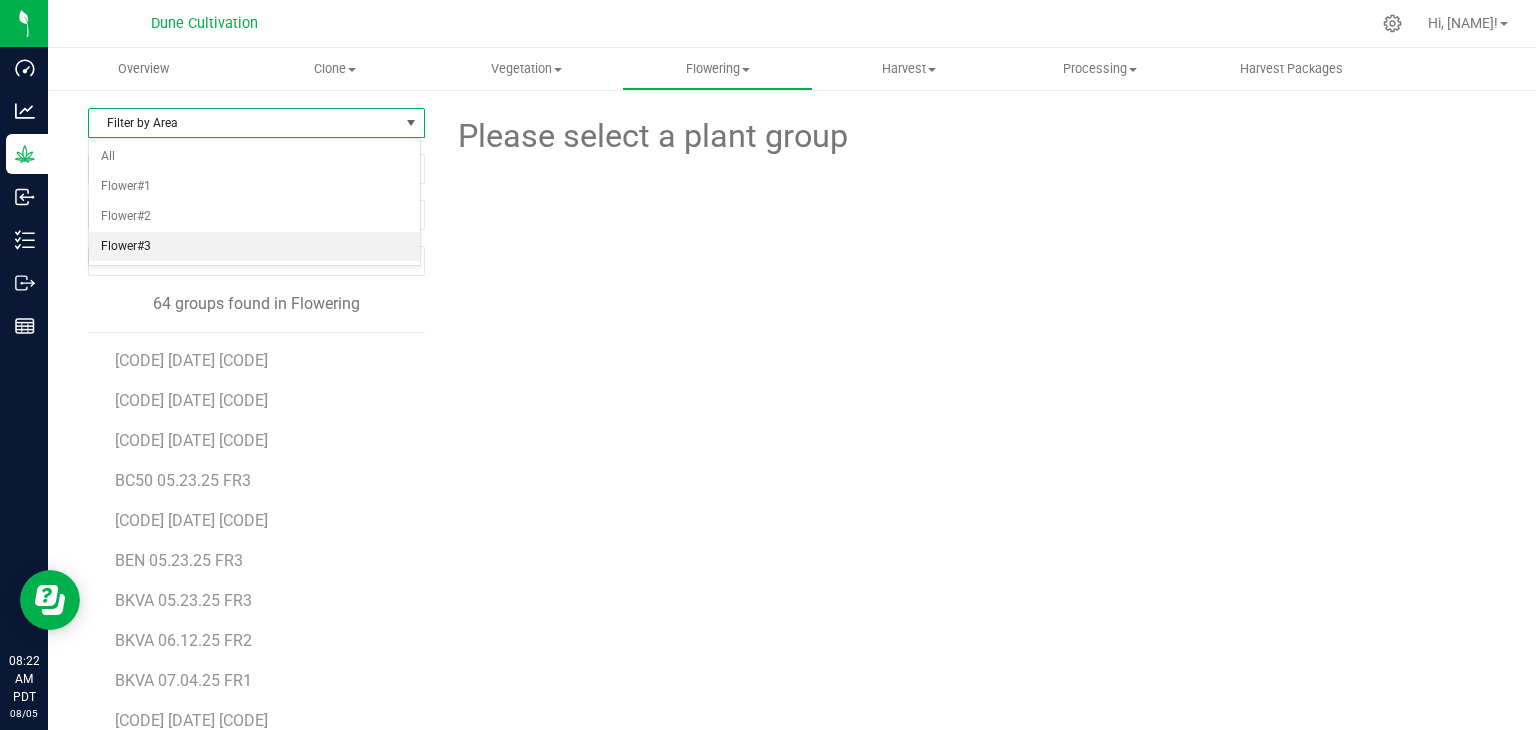 click on "Flower#3" at bounding box center [254, 247] 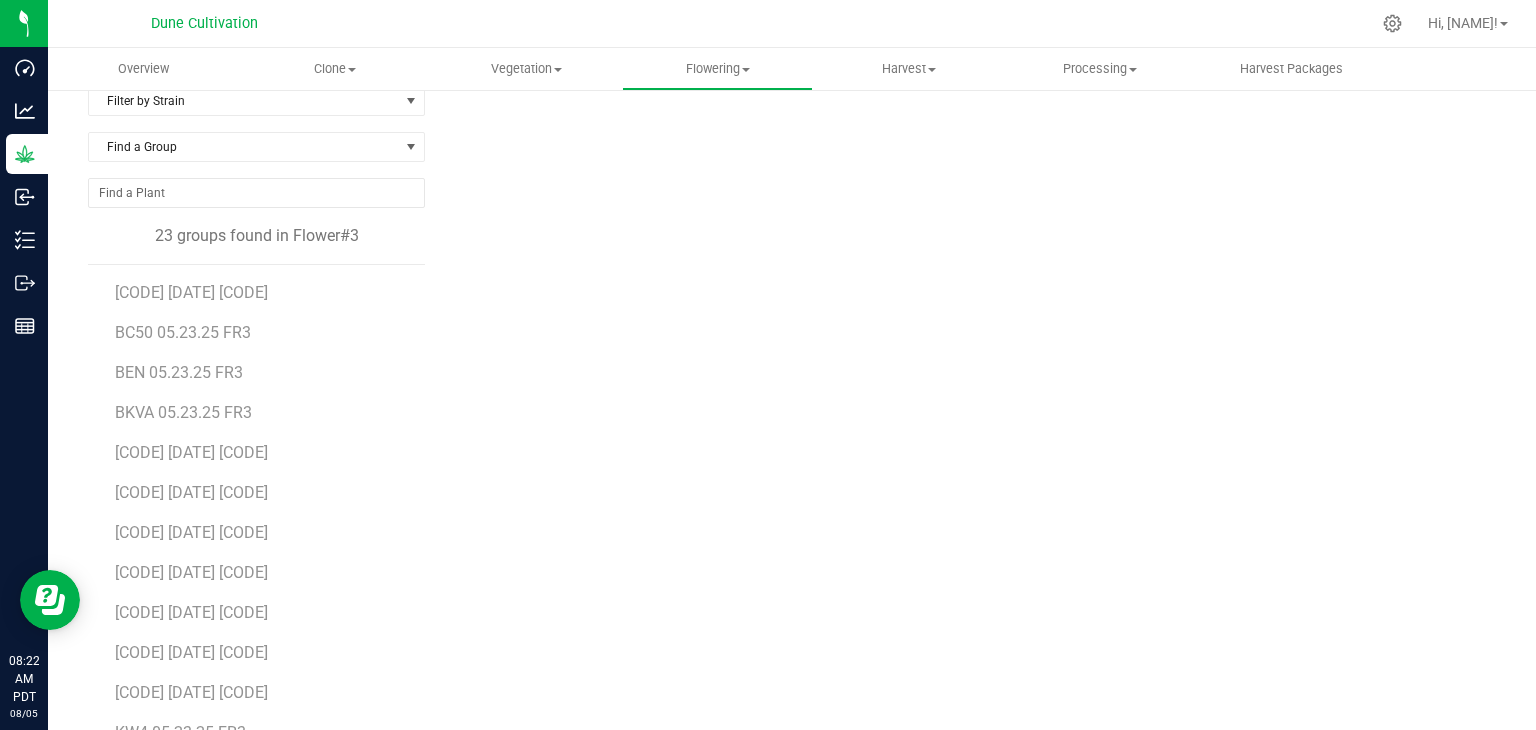 scroll, scrollTop: 122, scrollLeft: 0, axis: vertical 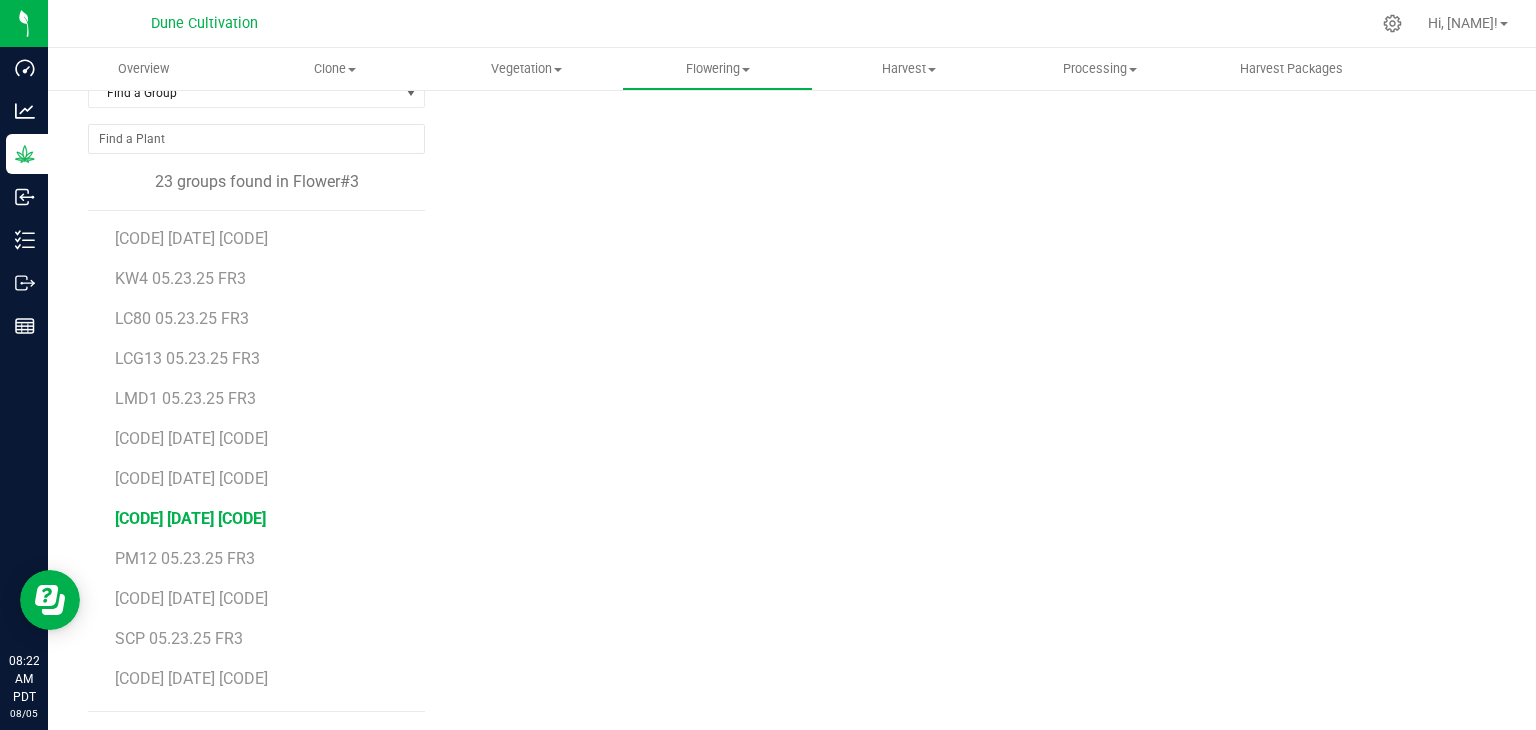 click on "[CODE] [DATE] [CODE]" at bounding box center (190, 518) 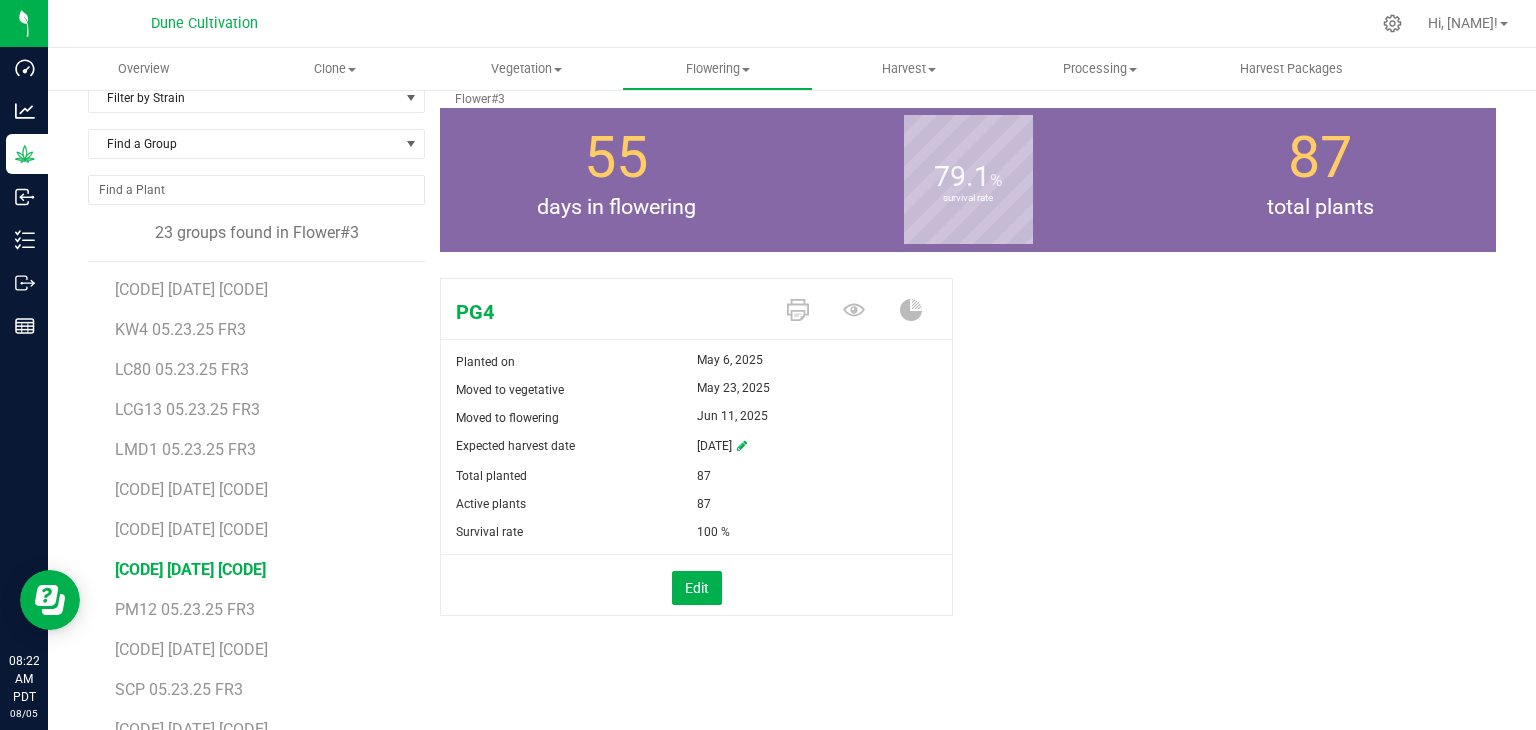scroll, scrollTop: 122, scrollLeft: 0, axis: vertical 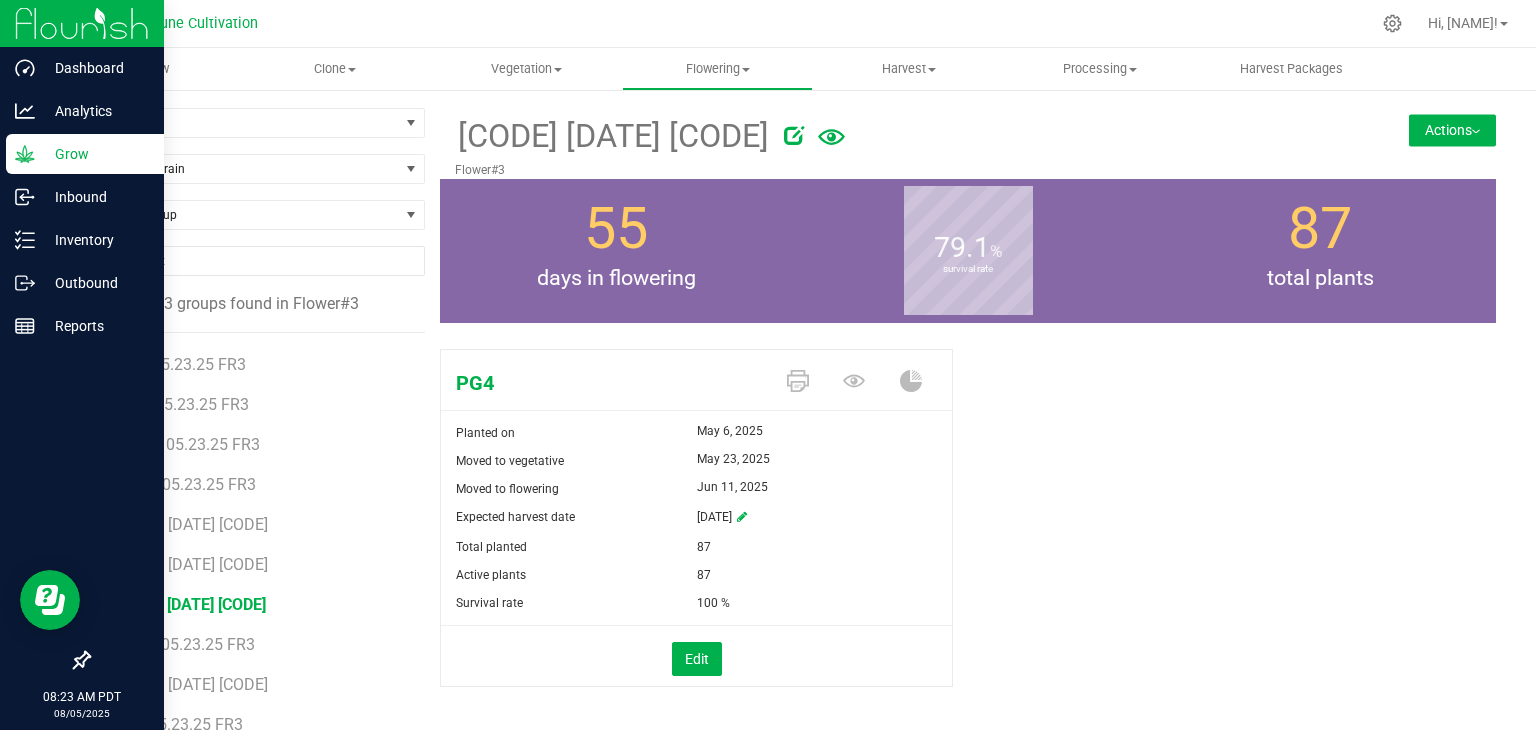 click on "Grow" at bounding box center (95, 154) 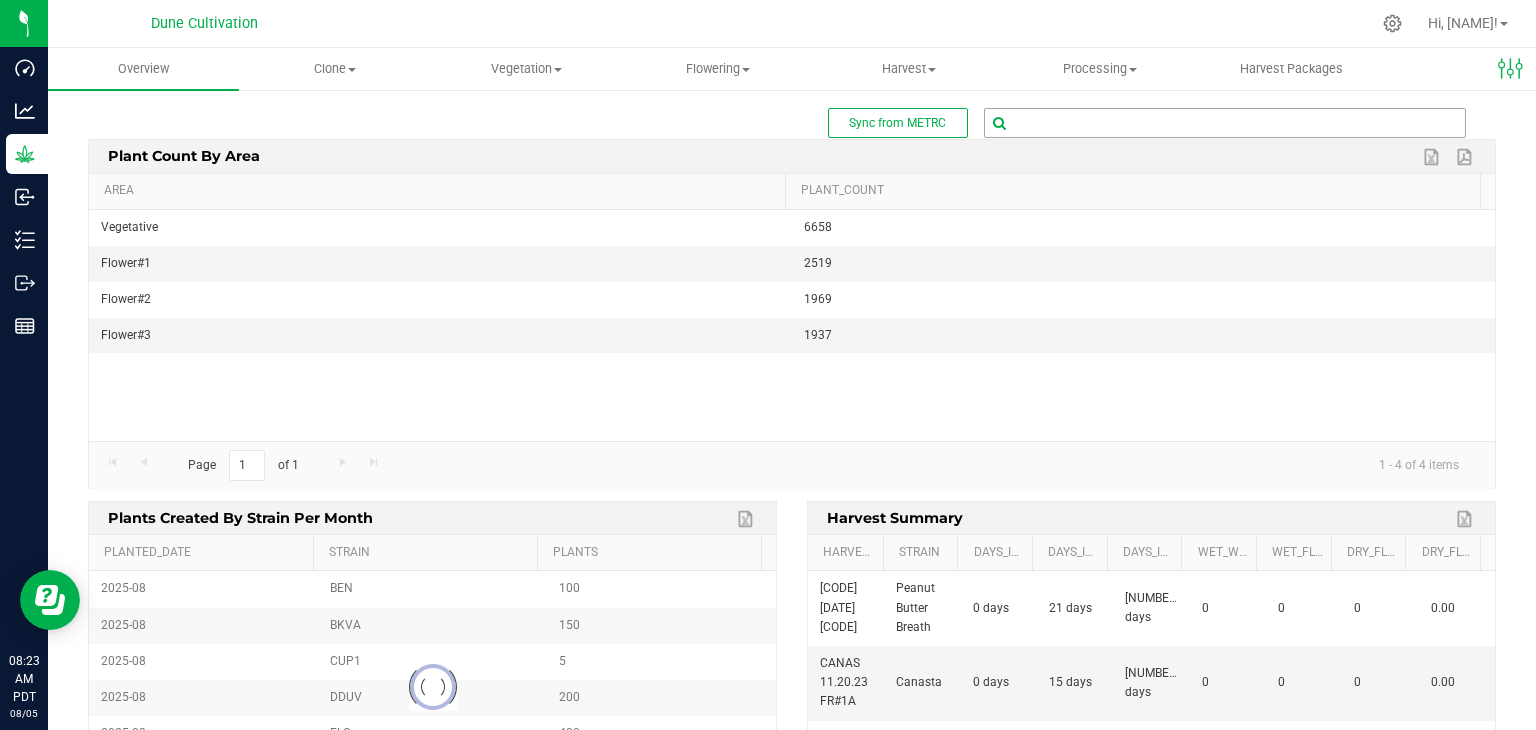 click at bounding box center [1225, 123] 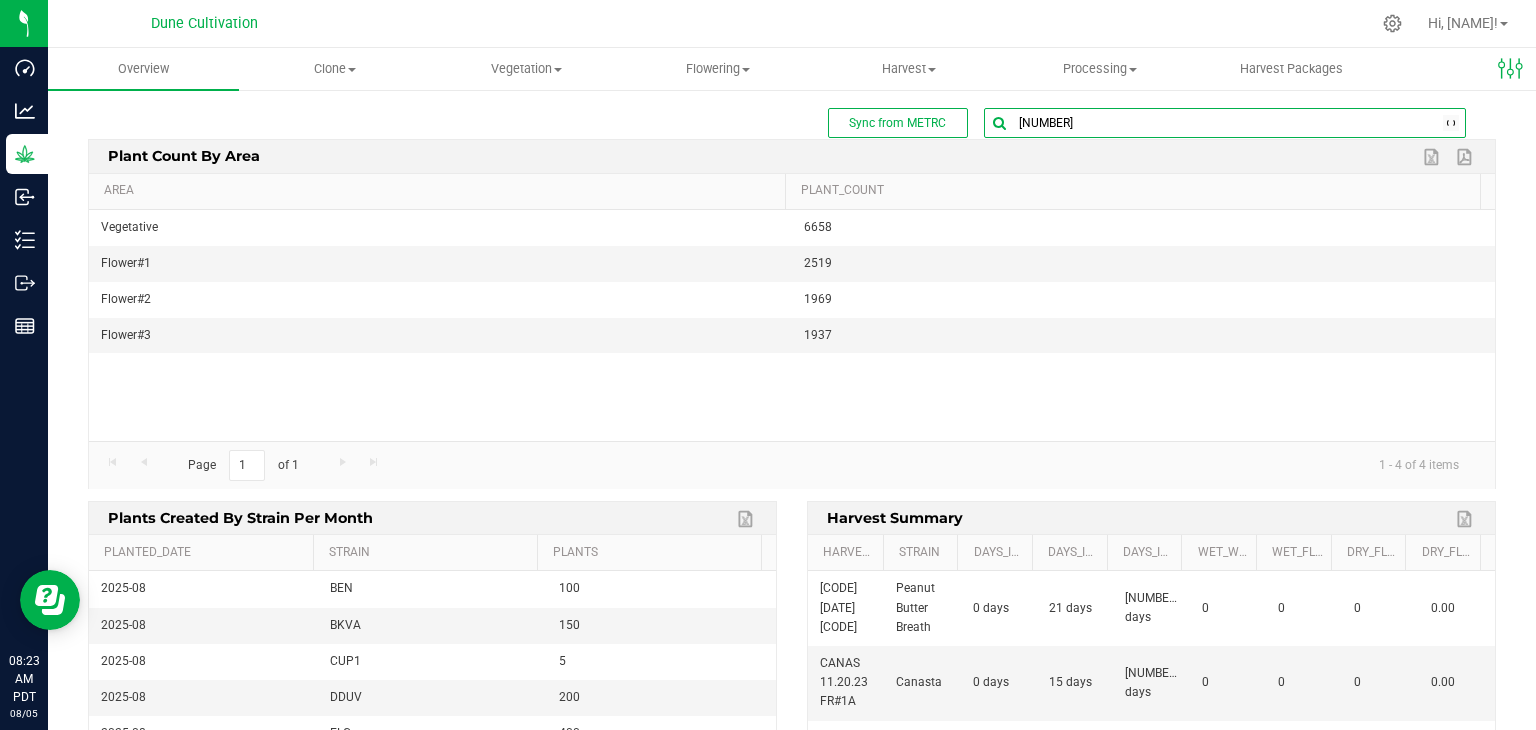 type on "[NUMBER]" 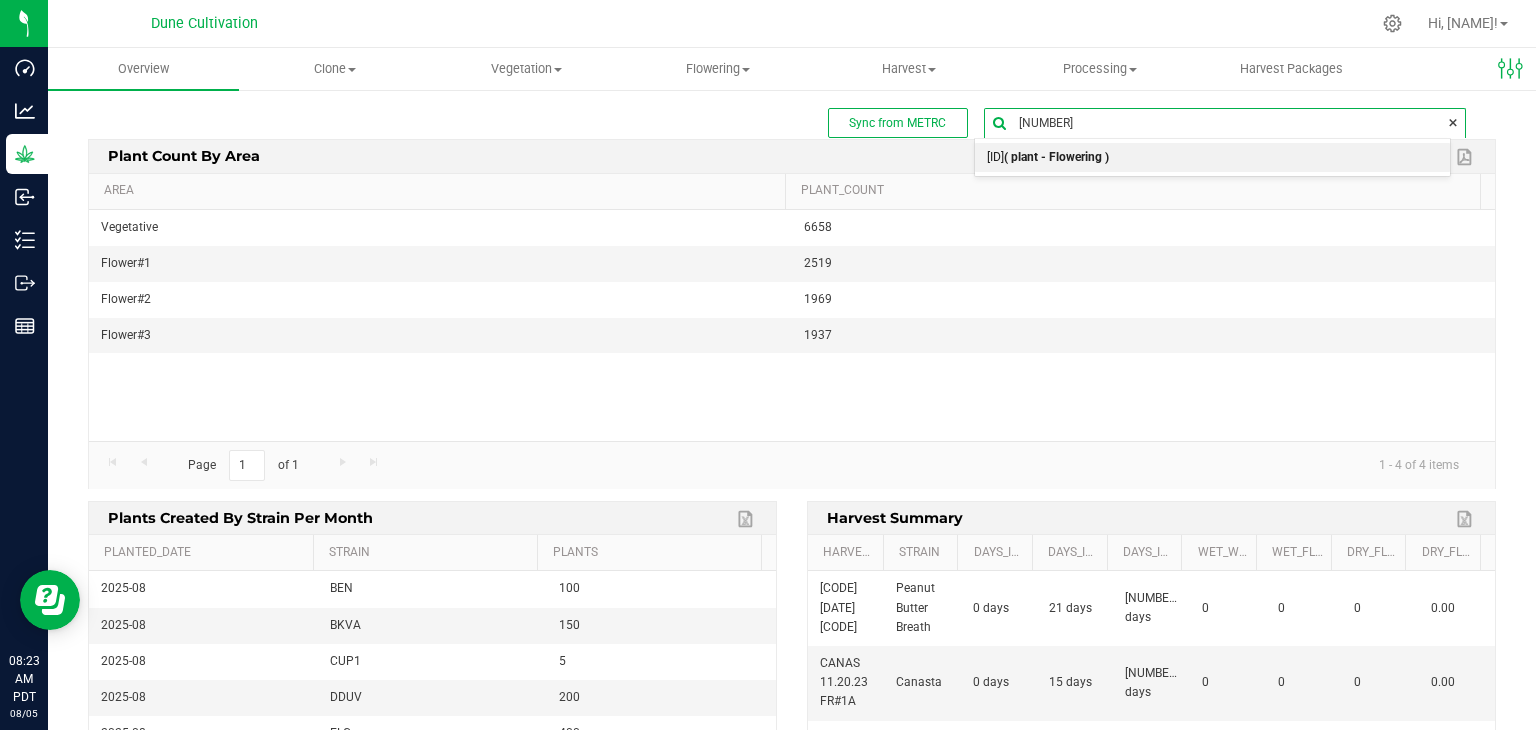 click on "( plant - Flowering )" at bounding box center [1056, 157] 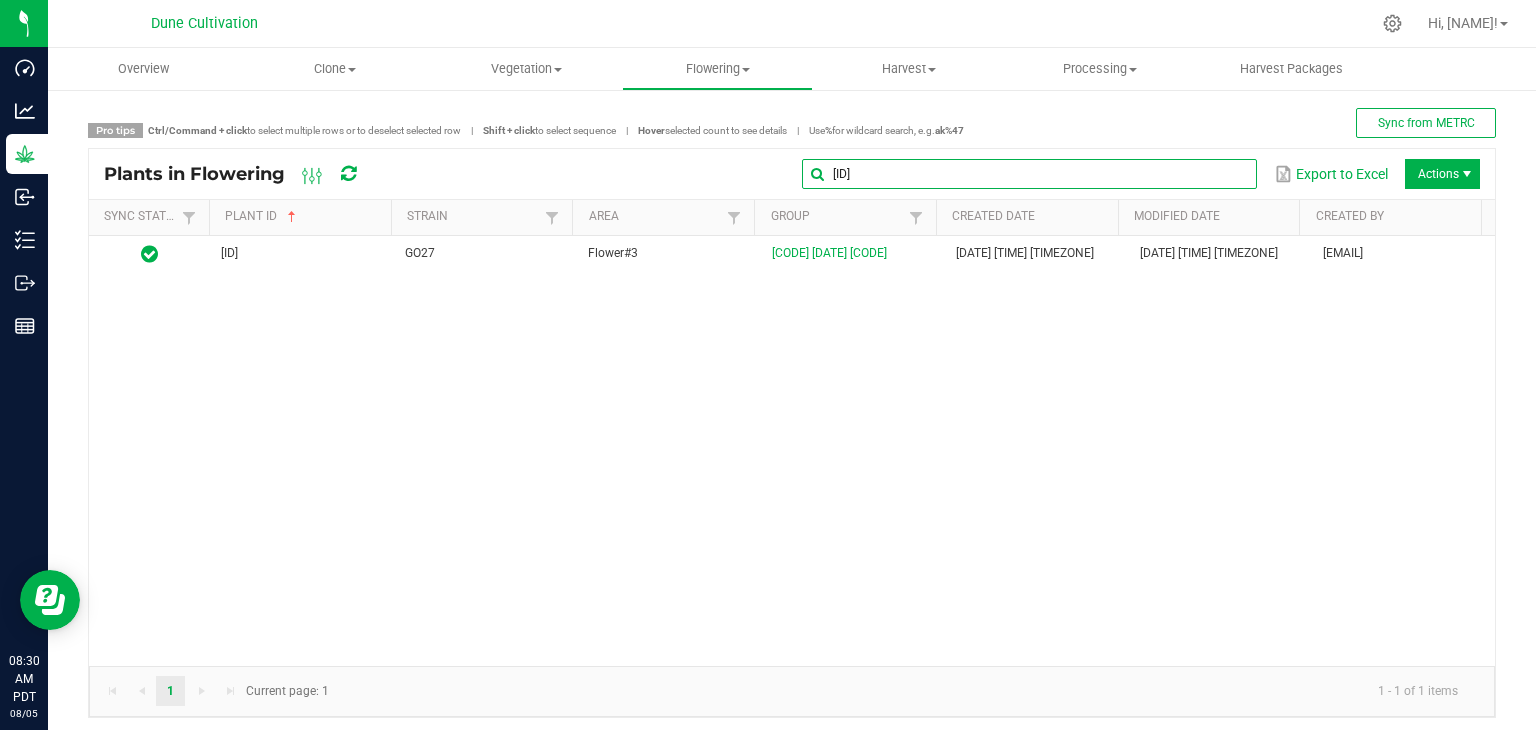 click on "[ID]" at bounding box center [1029, 174] 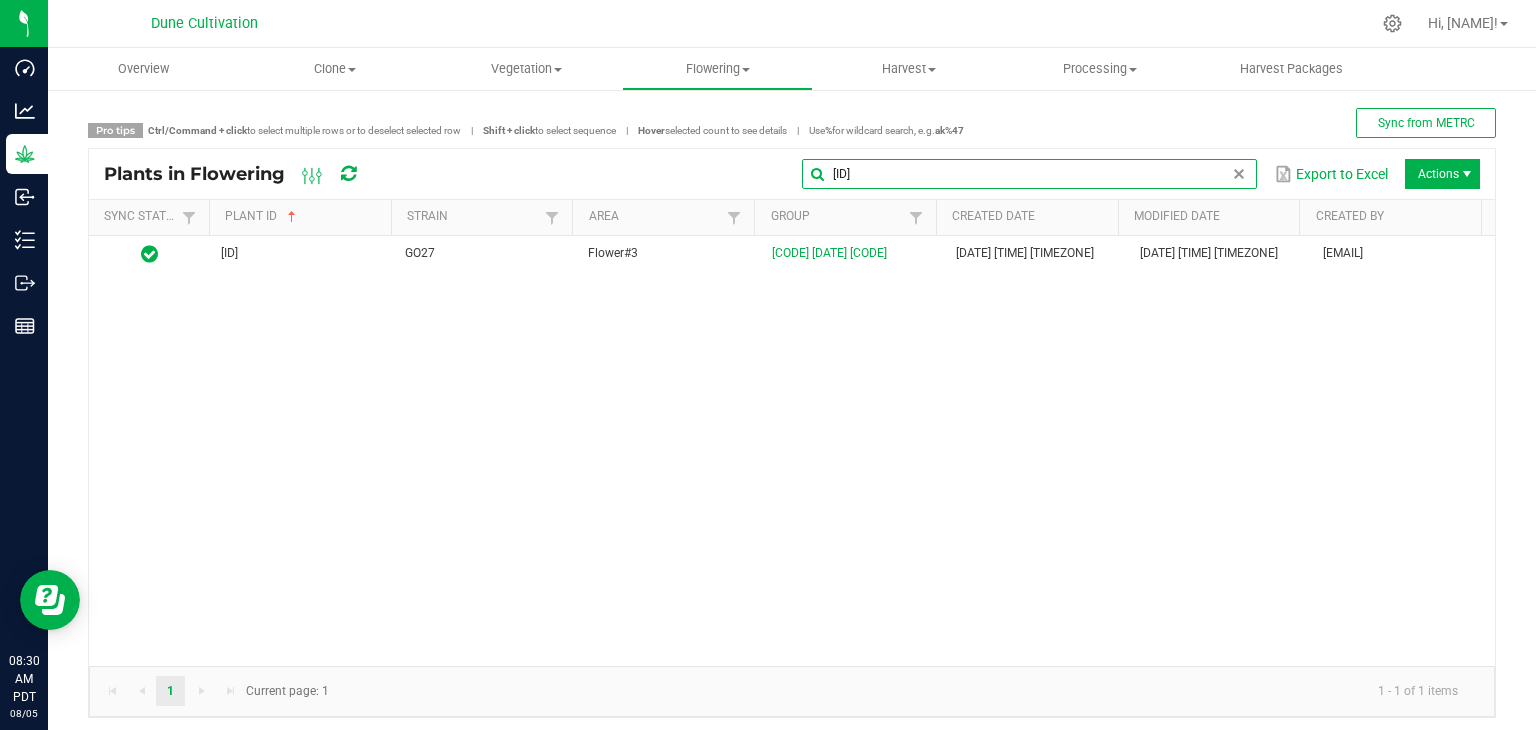 drag, startPoint x: 1050, startPoint y: 159, endPoint x: 680, endPoint y: 162, distance: 370.01218 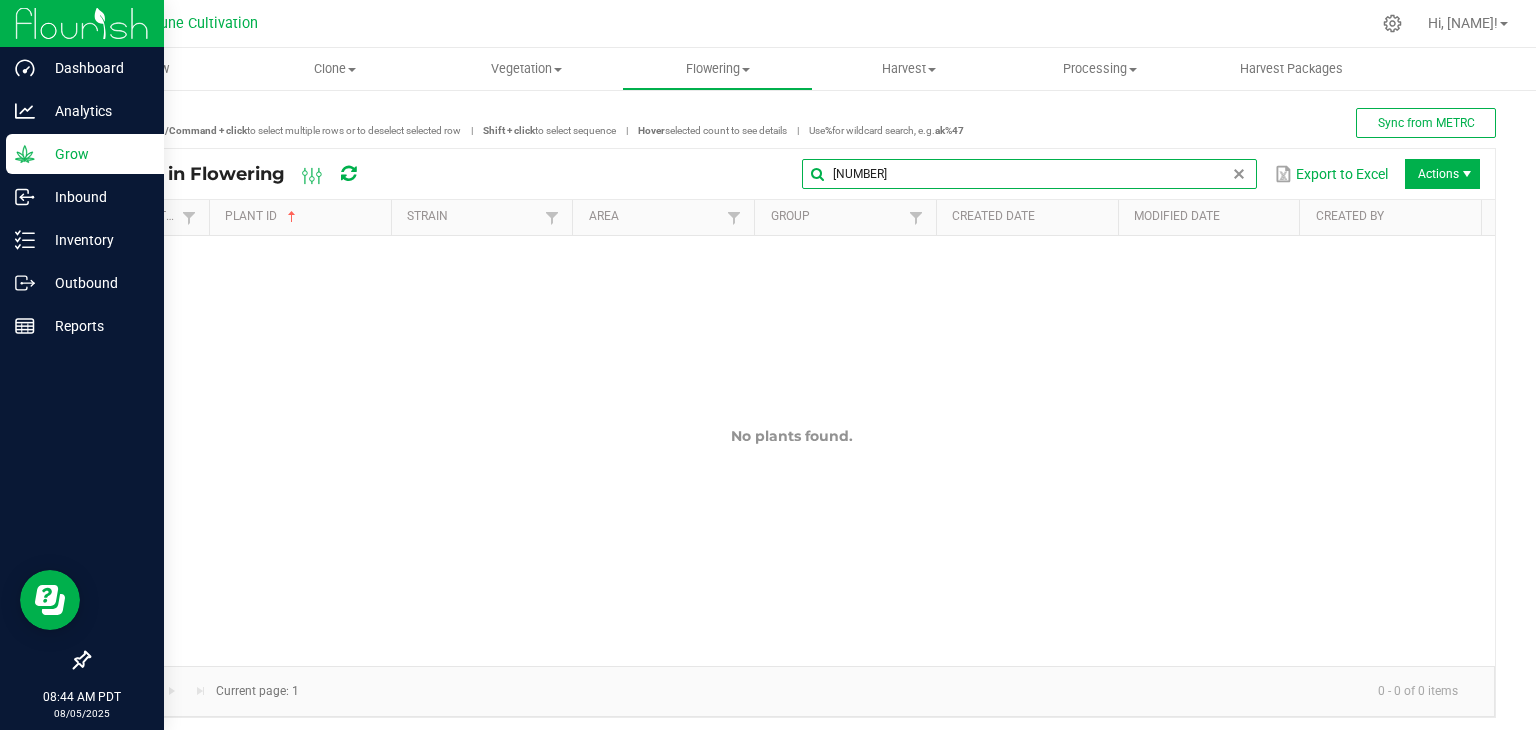 type on "[NUMBER]" 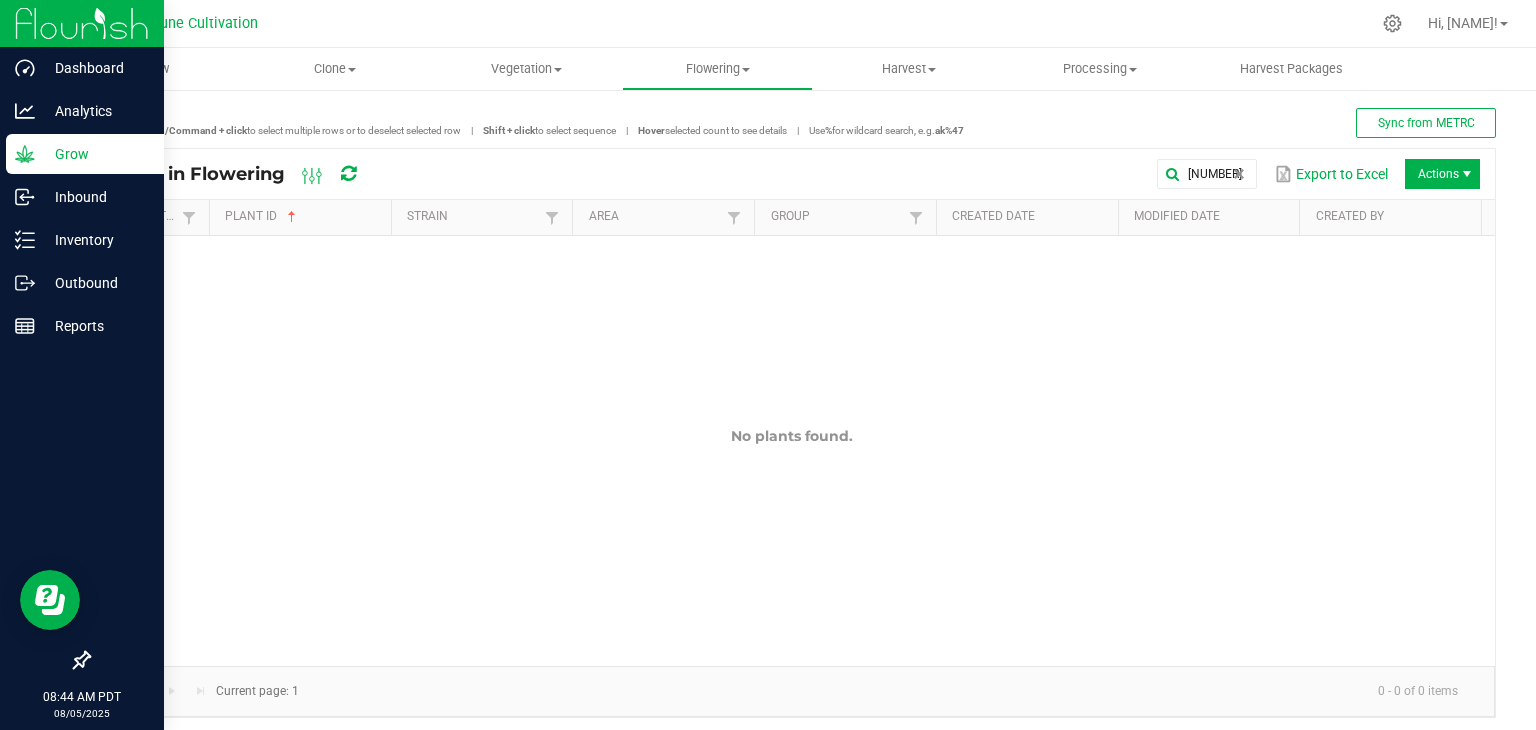 click on "Grow" at bounding box center (95, 154) 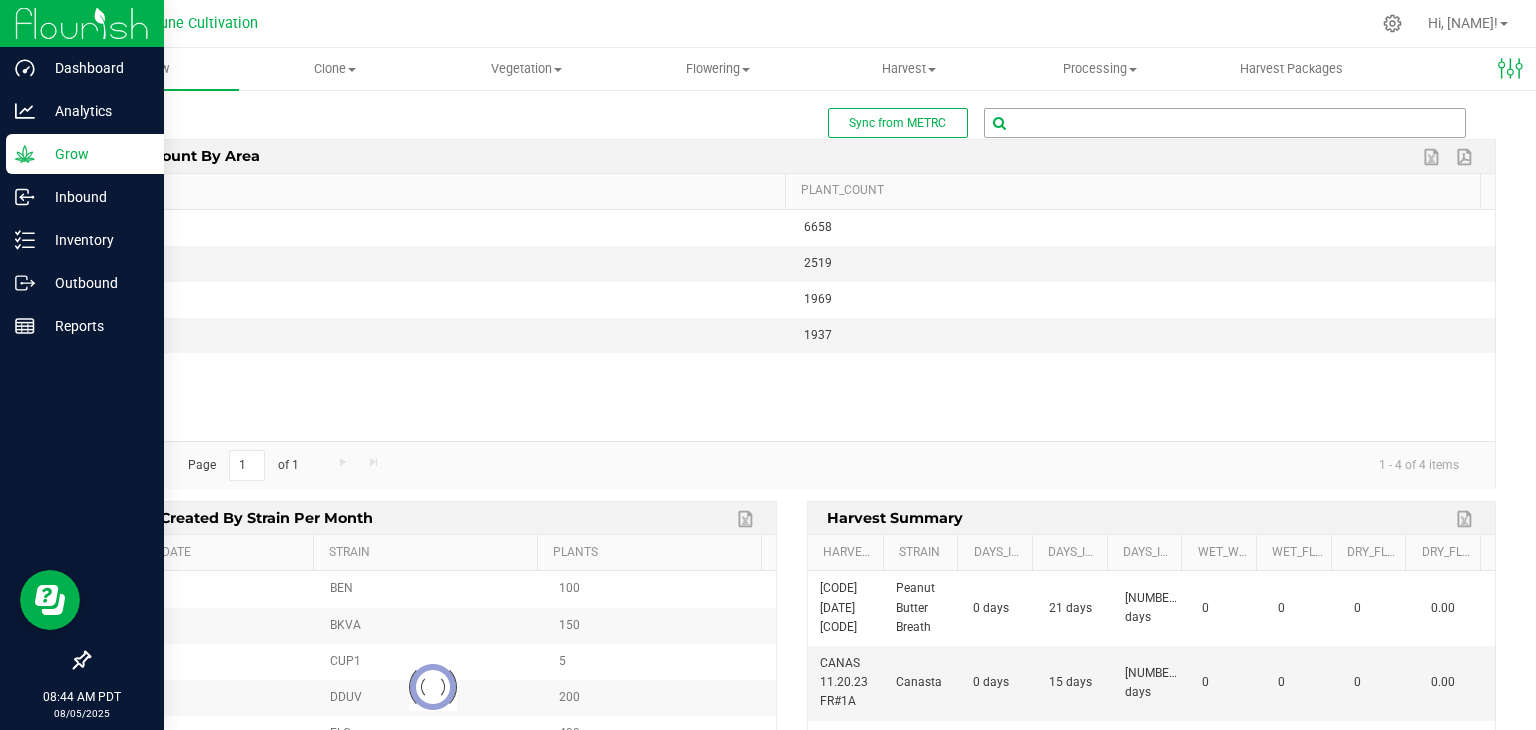 click at bounding box center [1225, 123] 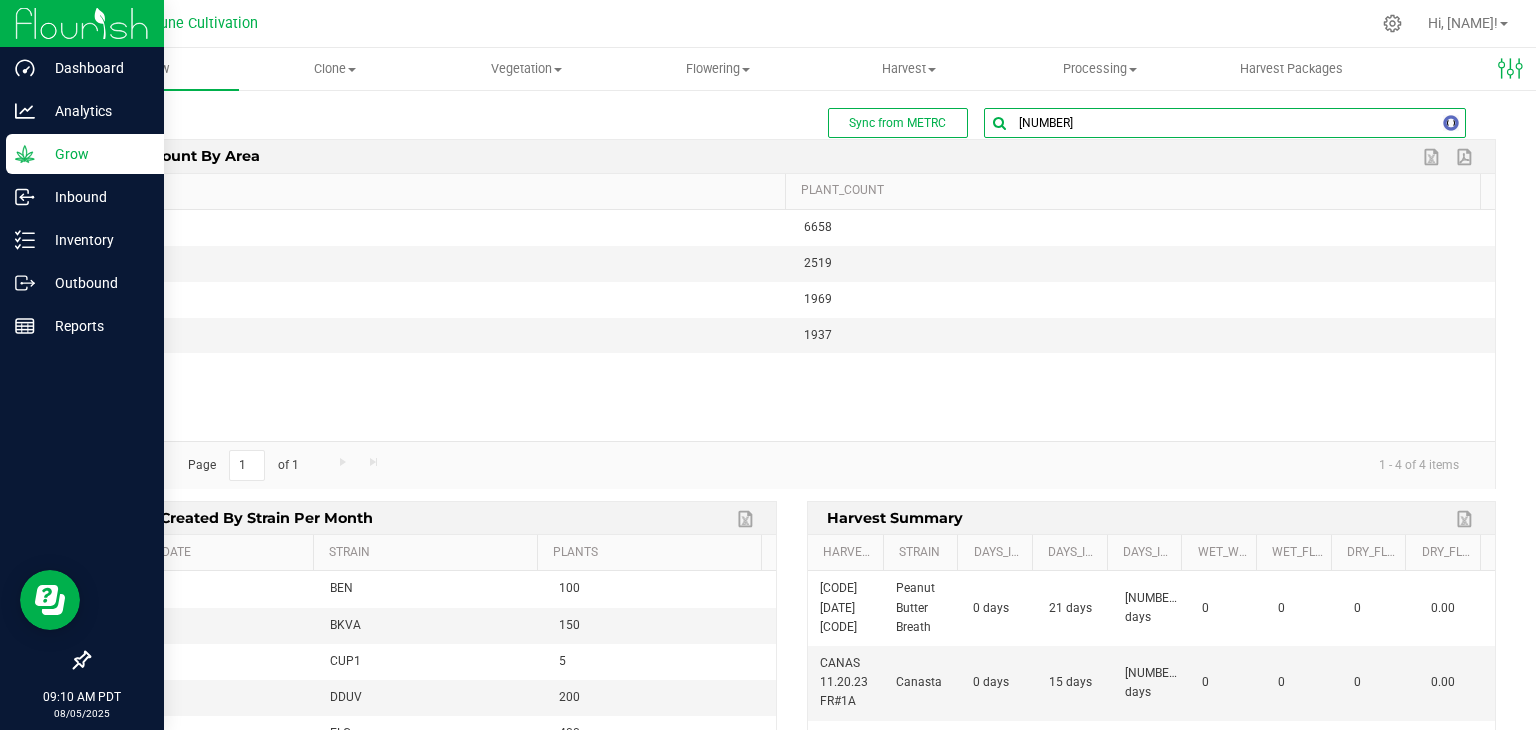 type on "[NUMBER]" 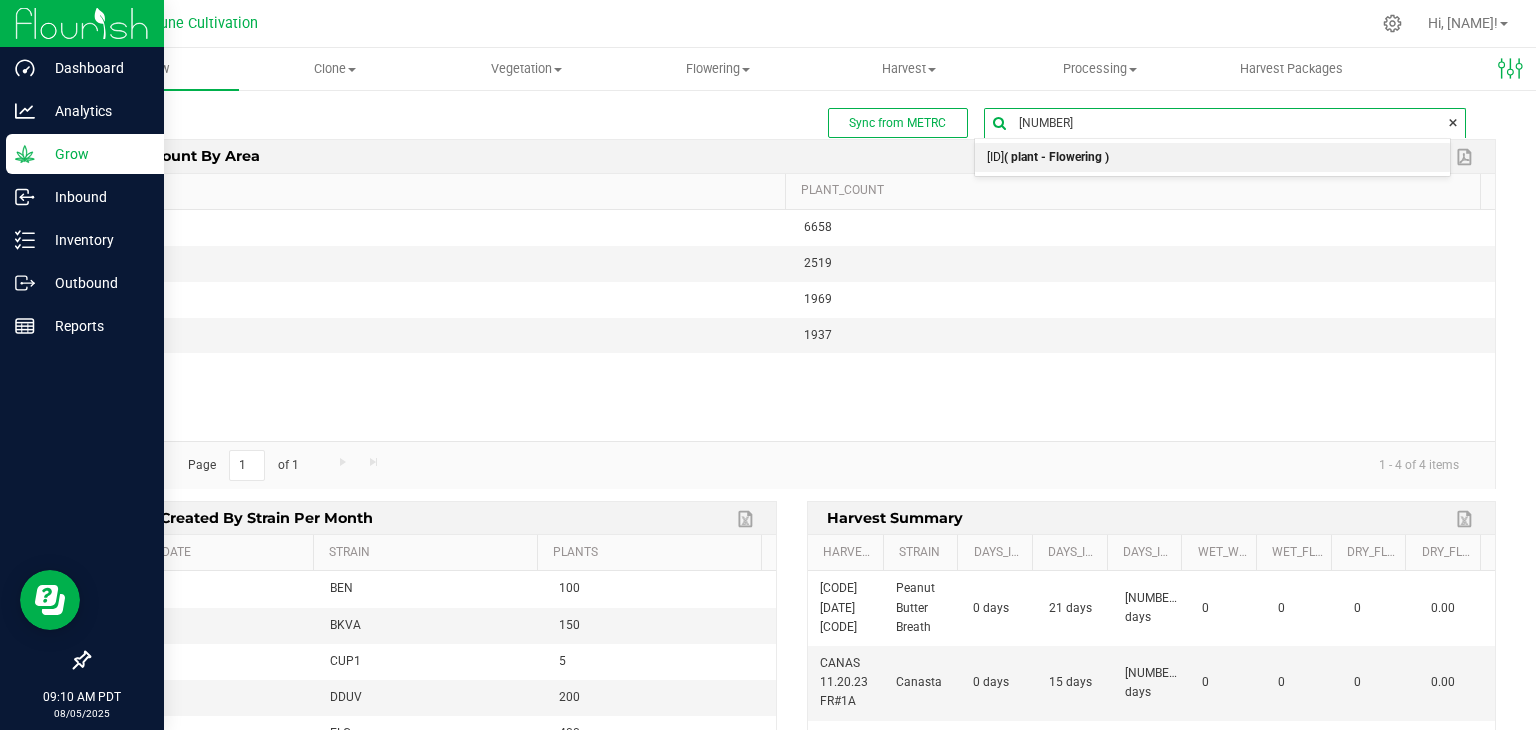 click on "[ID] ( plant - Flowering )" at bounding box center [1048, 158] 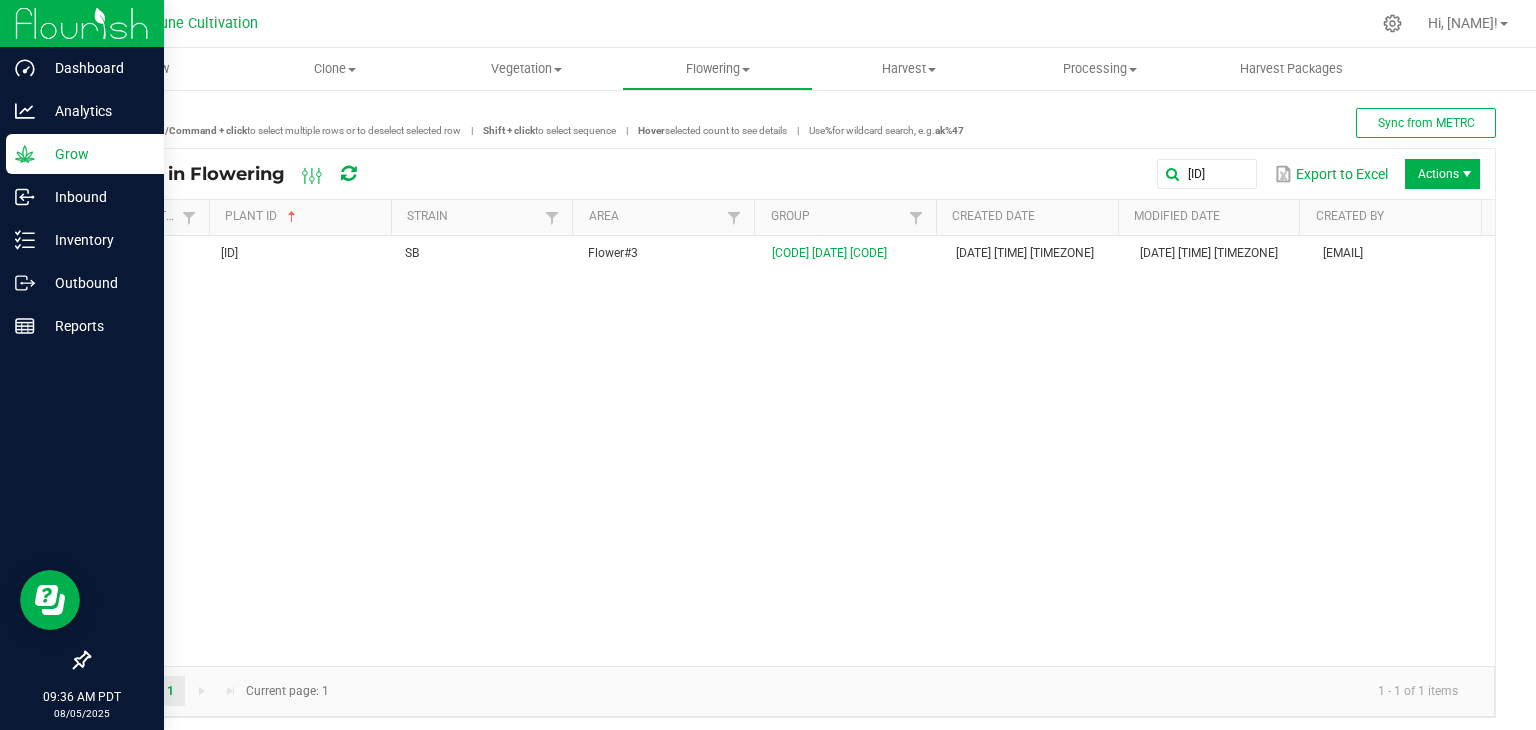 click on "Grow" at bounding box center [95, 154] 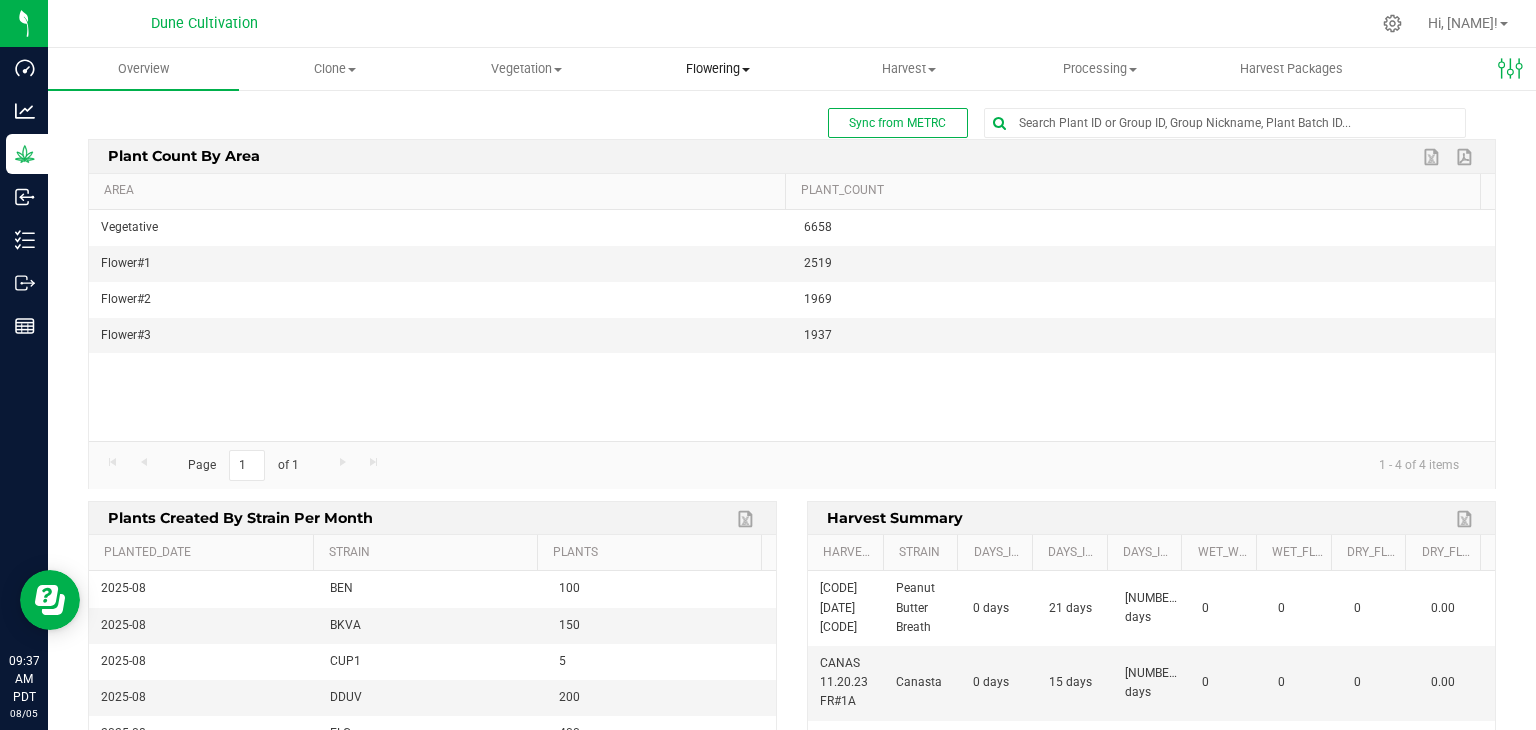 click on "Flowering" at bounding box center [717, 69] 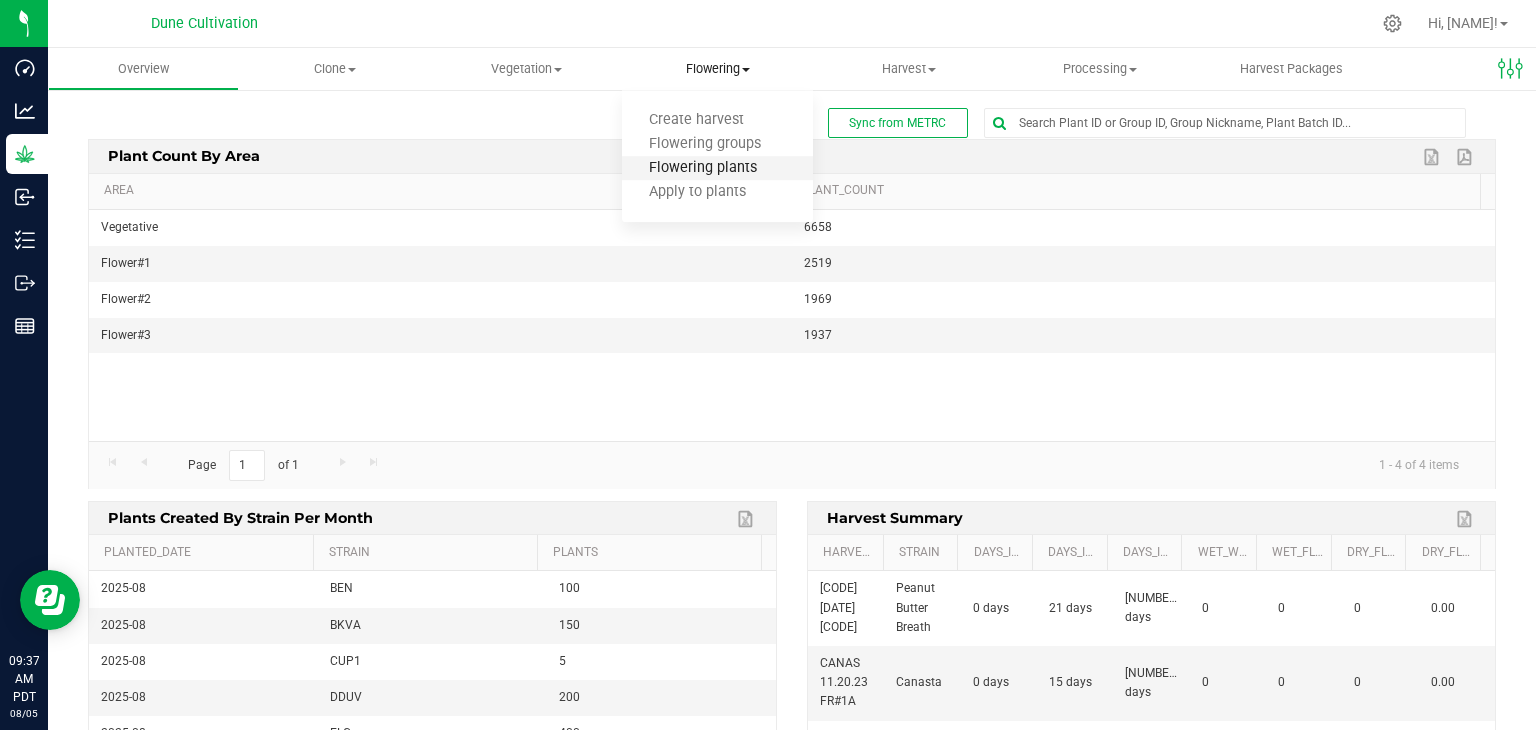 click on "Flowering plants" at bounding box center (703, 168) 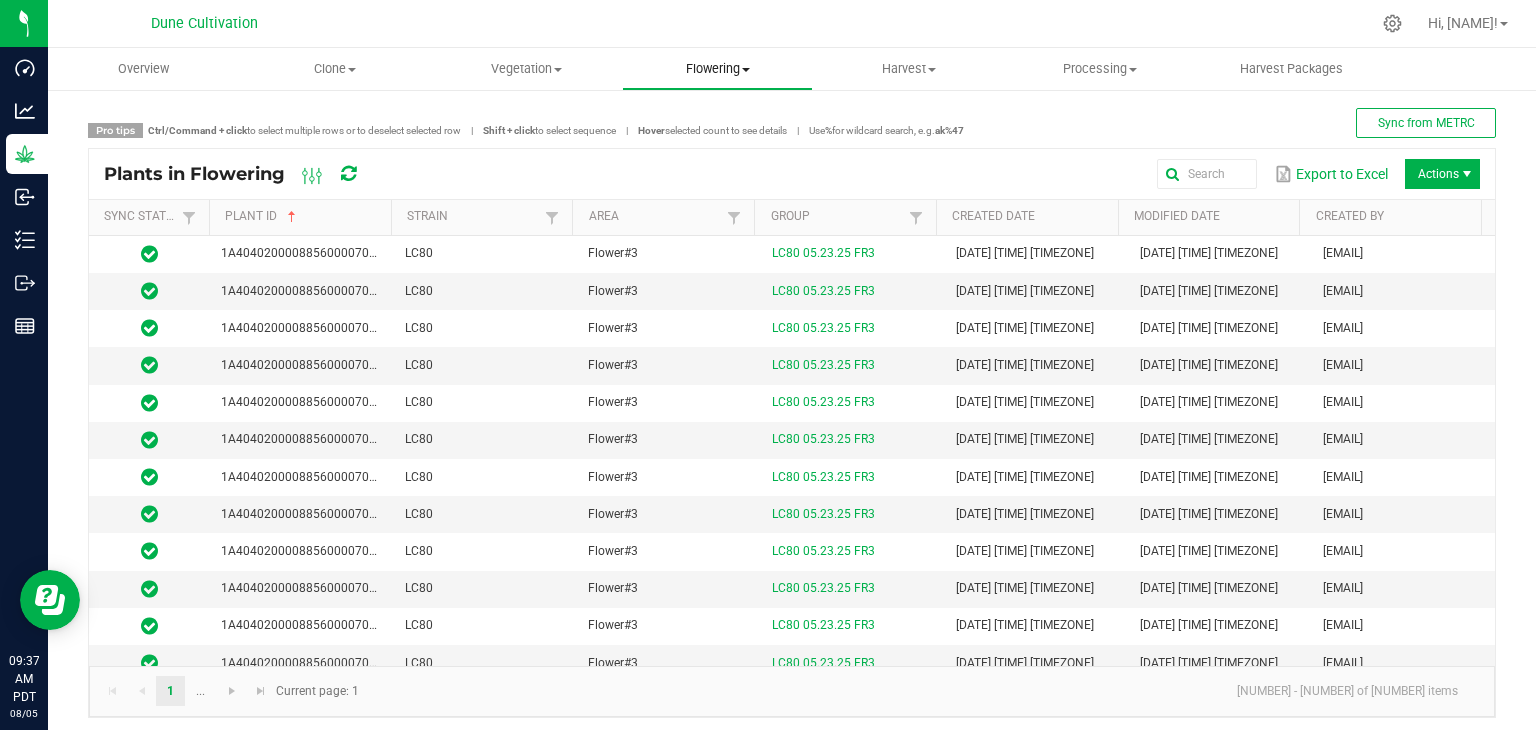 click on "Flowering" at bounding box center (717, 69) 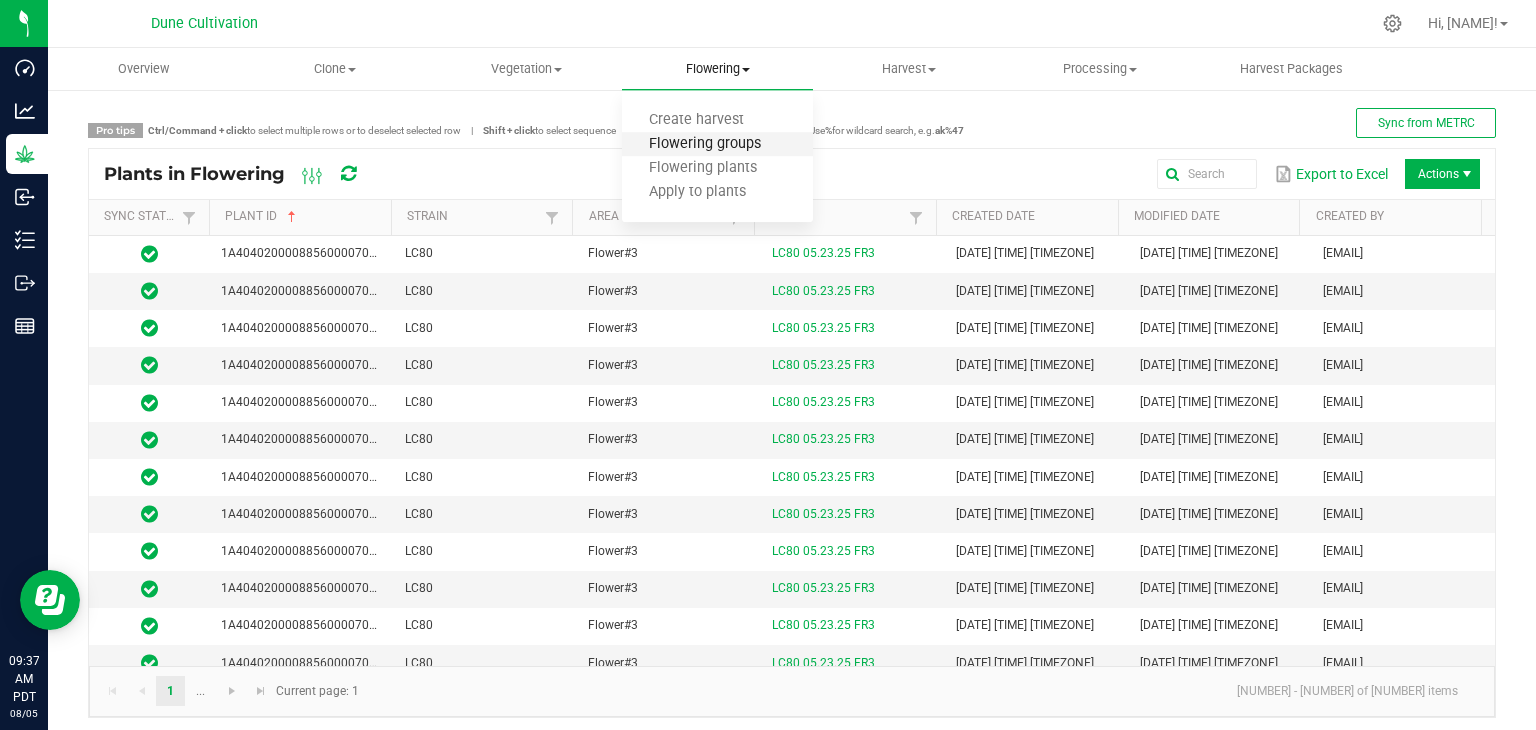 click on "Flowering groups" at bounding box center (705, 144) 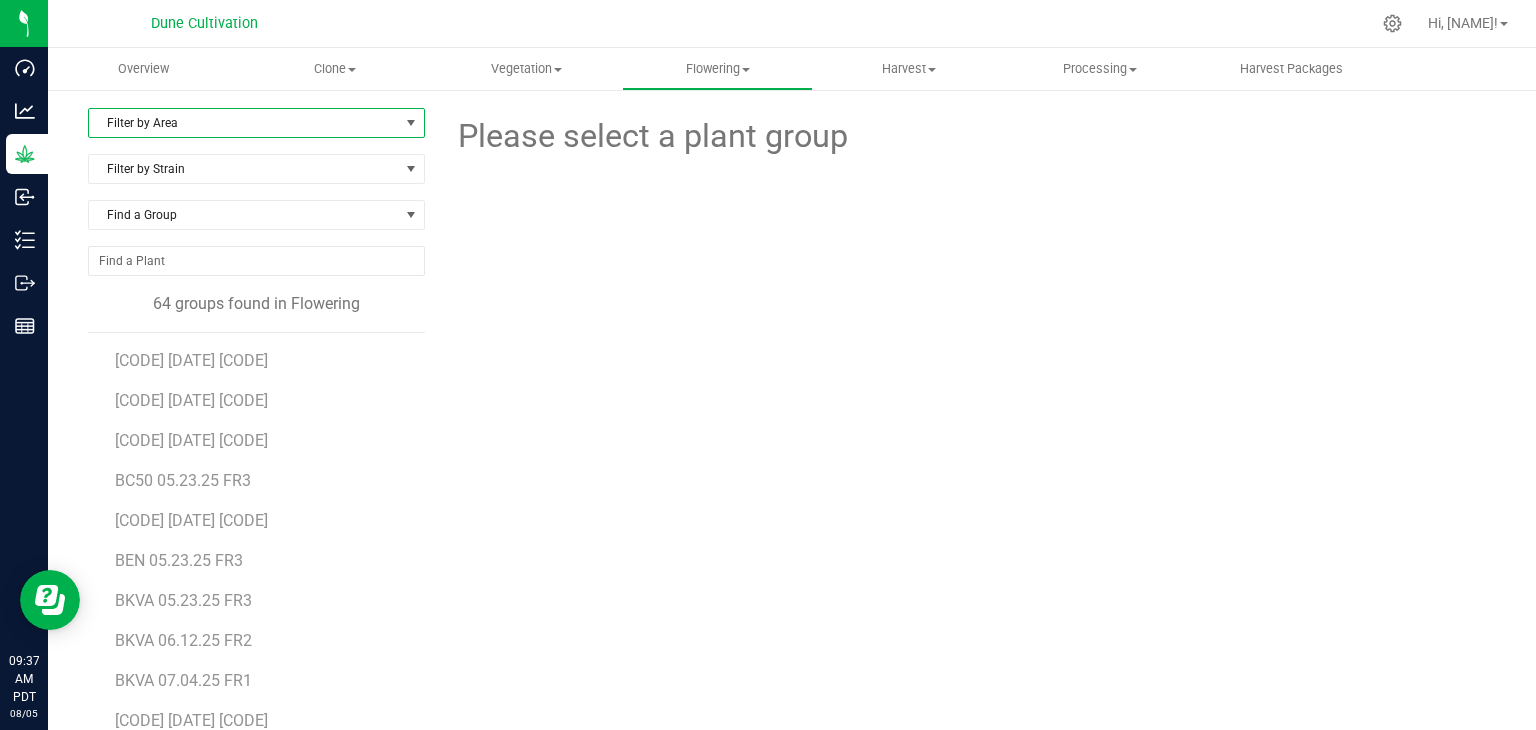 click on "Filter by Area" at bounding box center (244, 123) 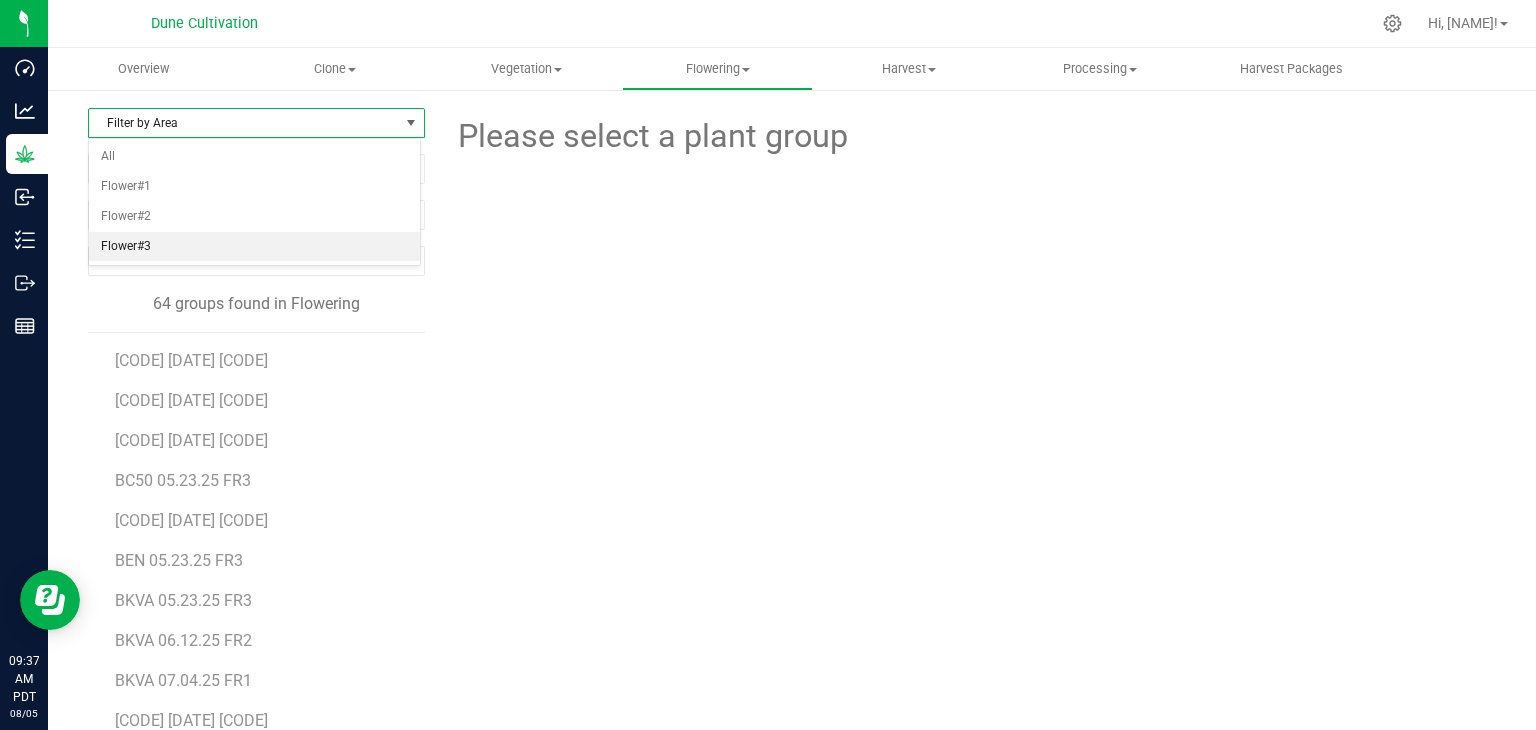click on "Flower#3" at bounding box center (254, 247) 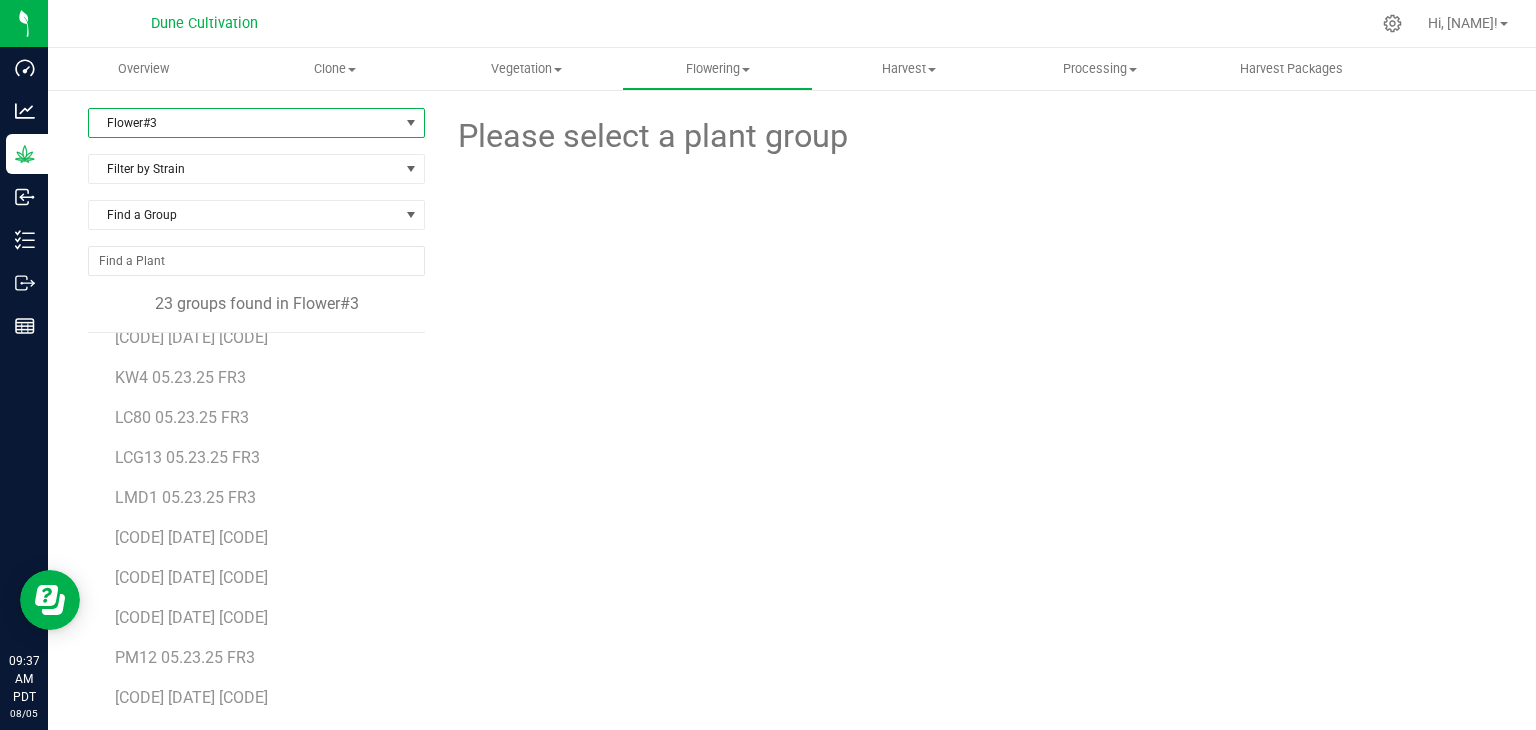 scroll, scrollTop: 436, scrollLeft: 0, axis: vertical 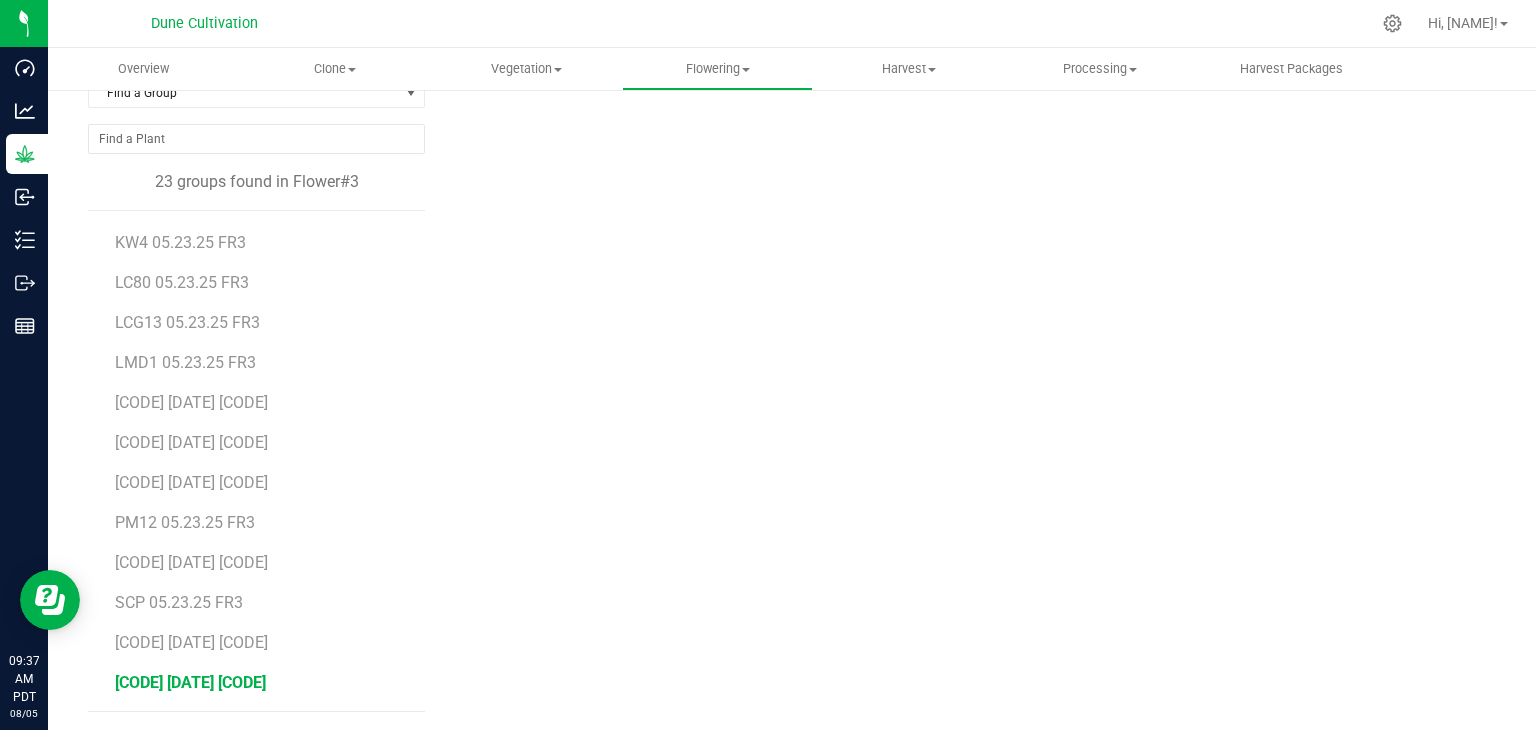 click on "[CODE] [DATE] [CODE]" at bounding box center (190, 682) 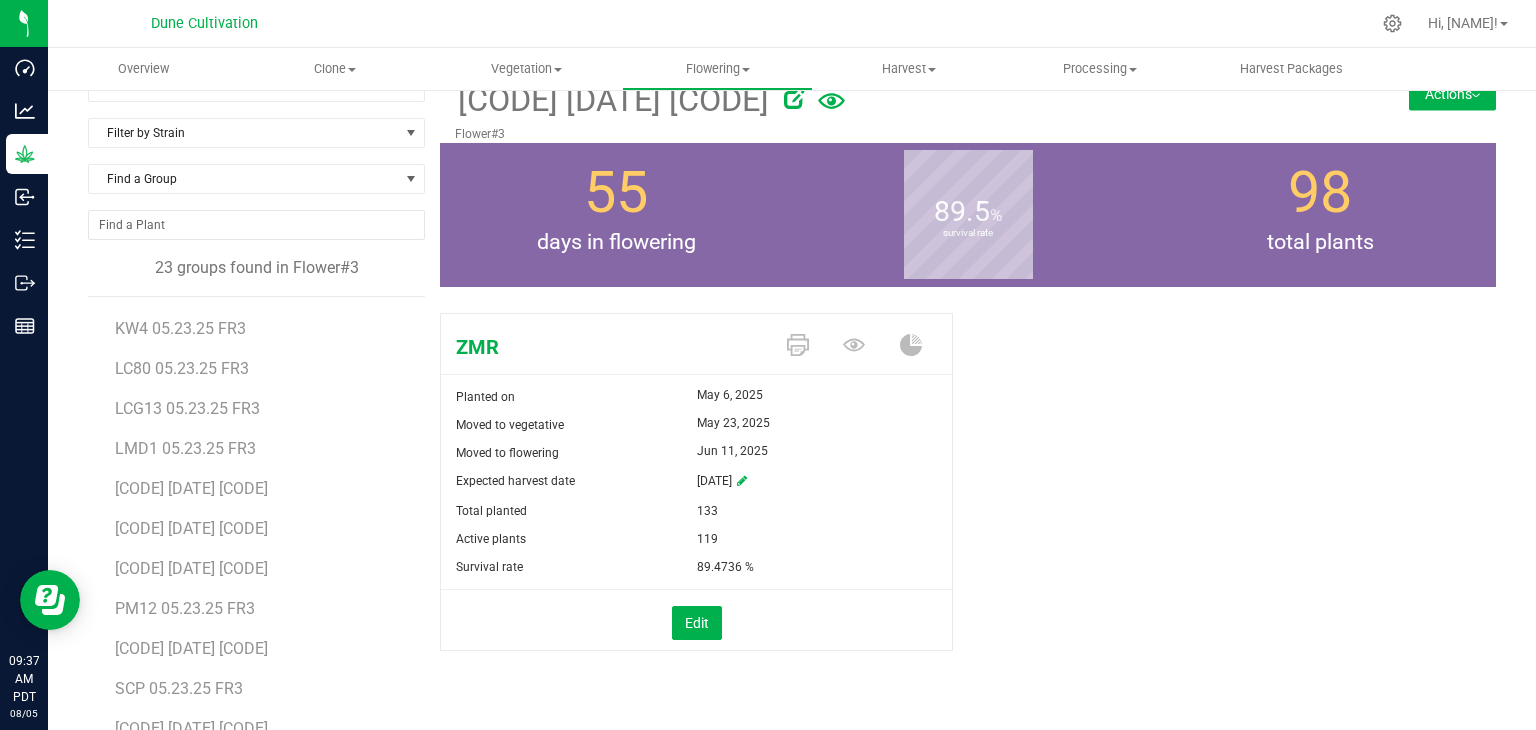 scroll, scrollTop: 0, scrollLeft: 0, axis: both 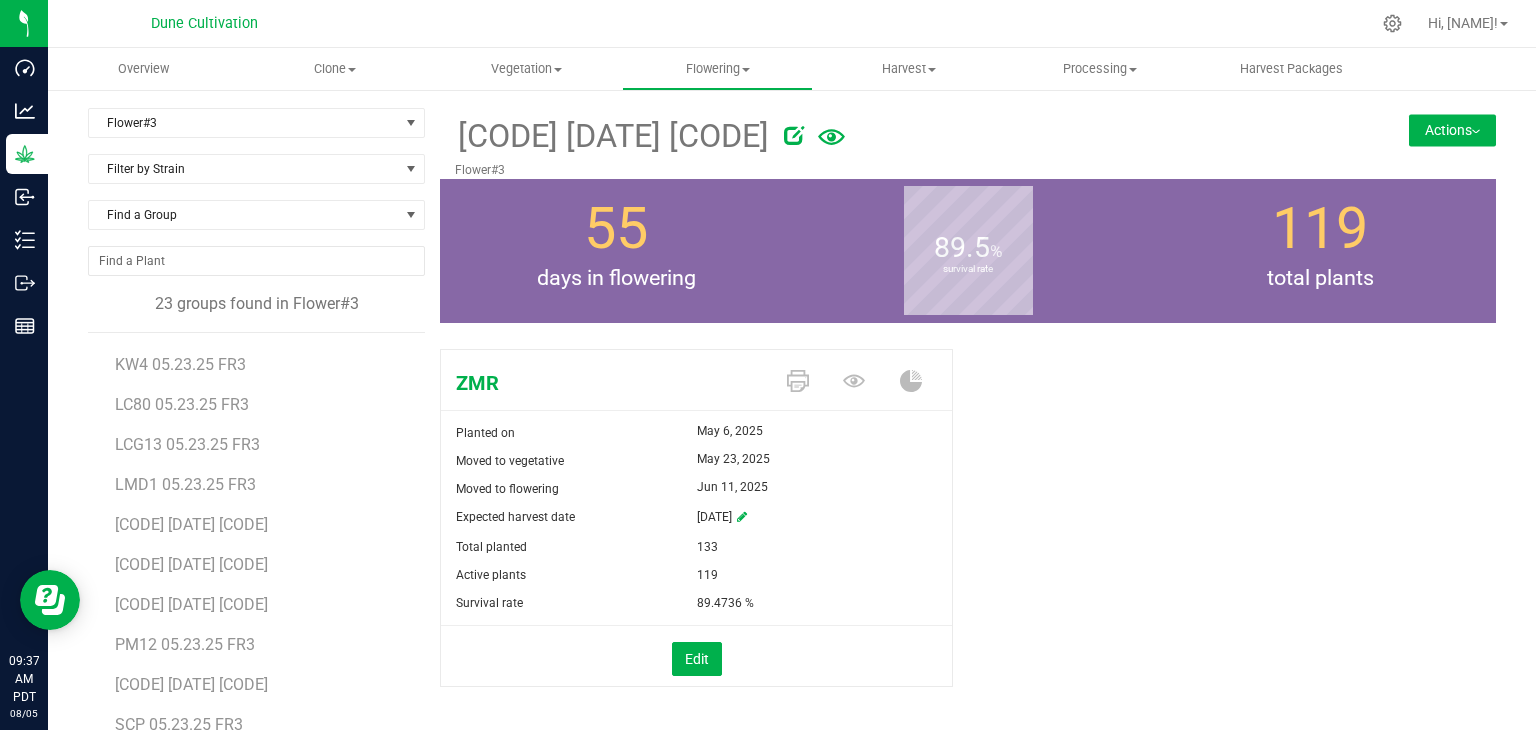 click on "Actions" at bounding box center [1452, 130] 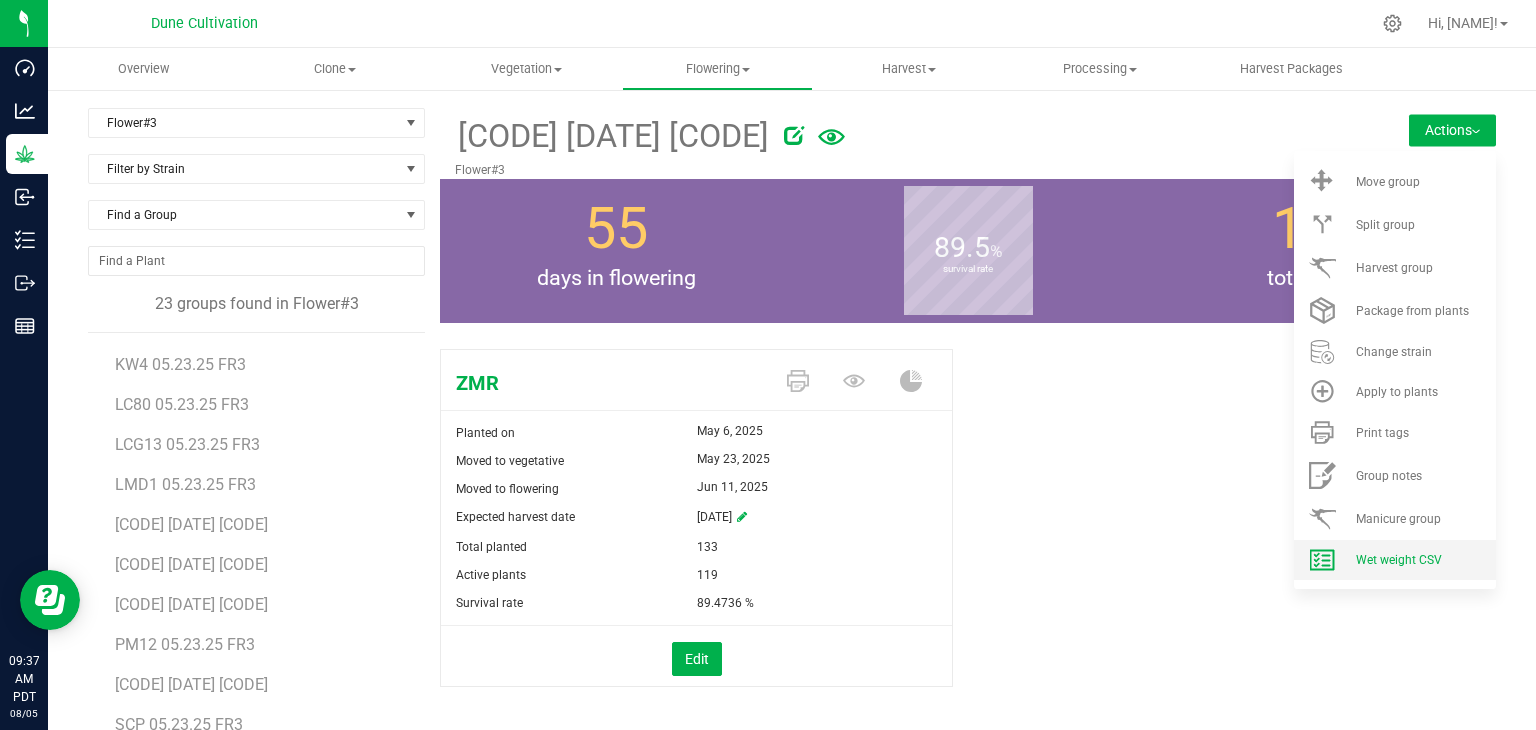 click on "Wet weight CSV" at bounding box center (1395, 560) 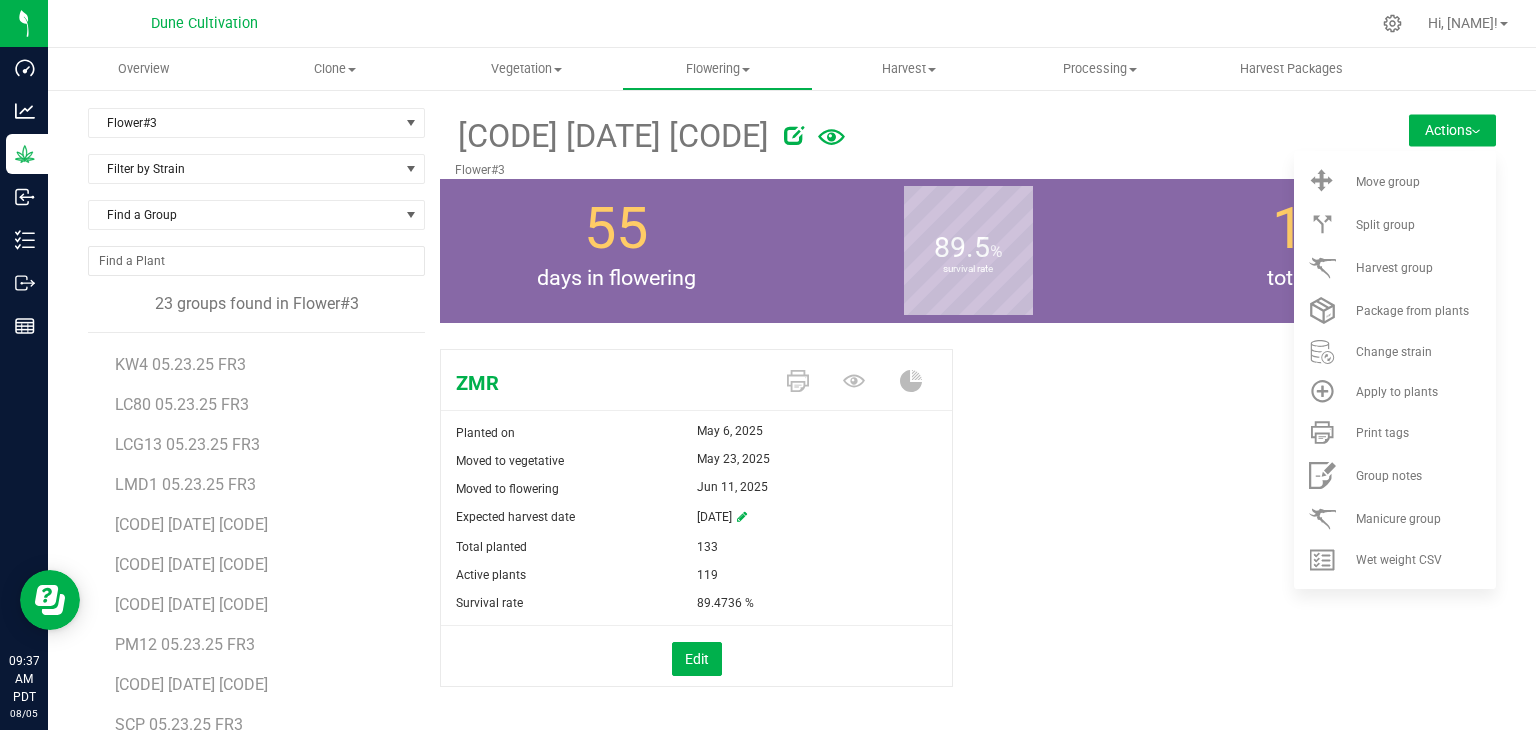 click on "[CODE]
Planted on
[DATE]
Moved to vegetative
[DATE]
Moved to flowering
[DATE]
Expected harvest date
[DATE]" at bounding box center (968, 539) 